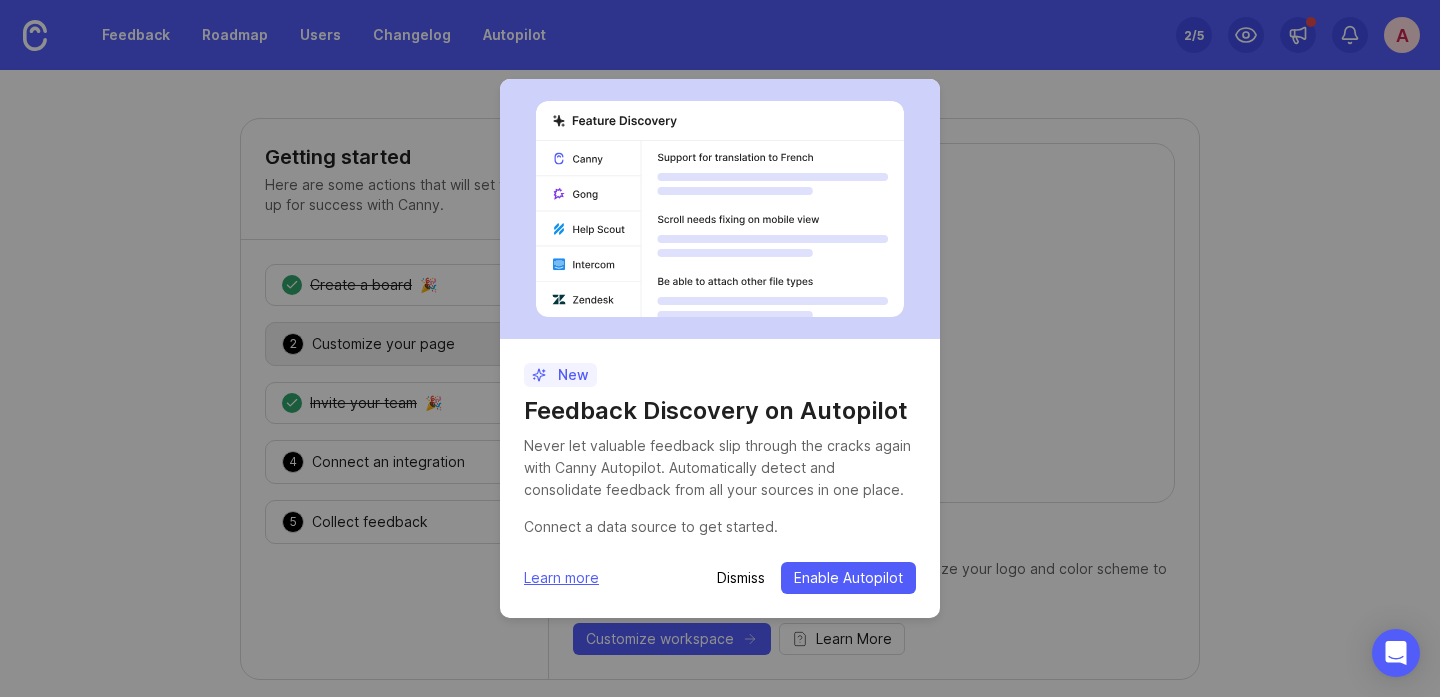 scroll, scrollTop: 0, scrollLeft: 0, axis: both 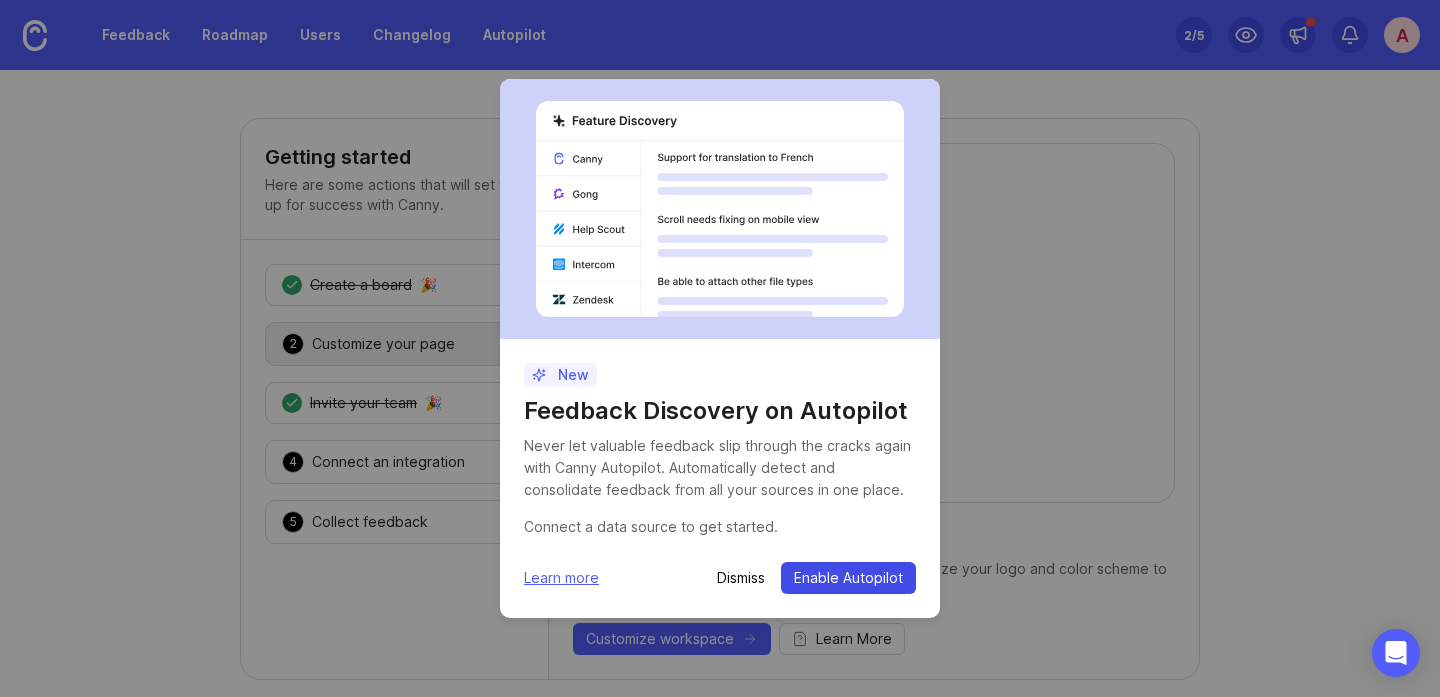 click on "Enable Autopilot" at bounding box center [848, 578] 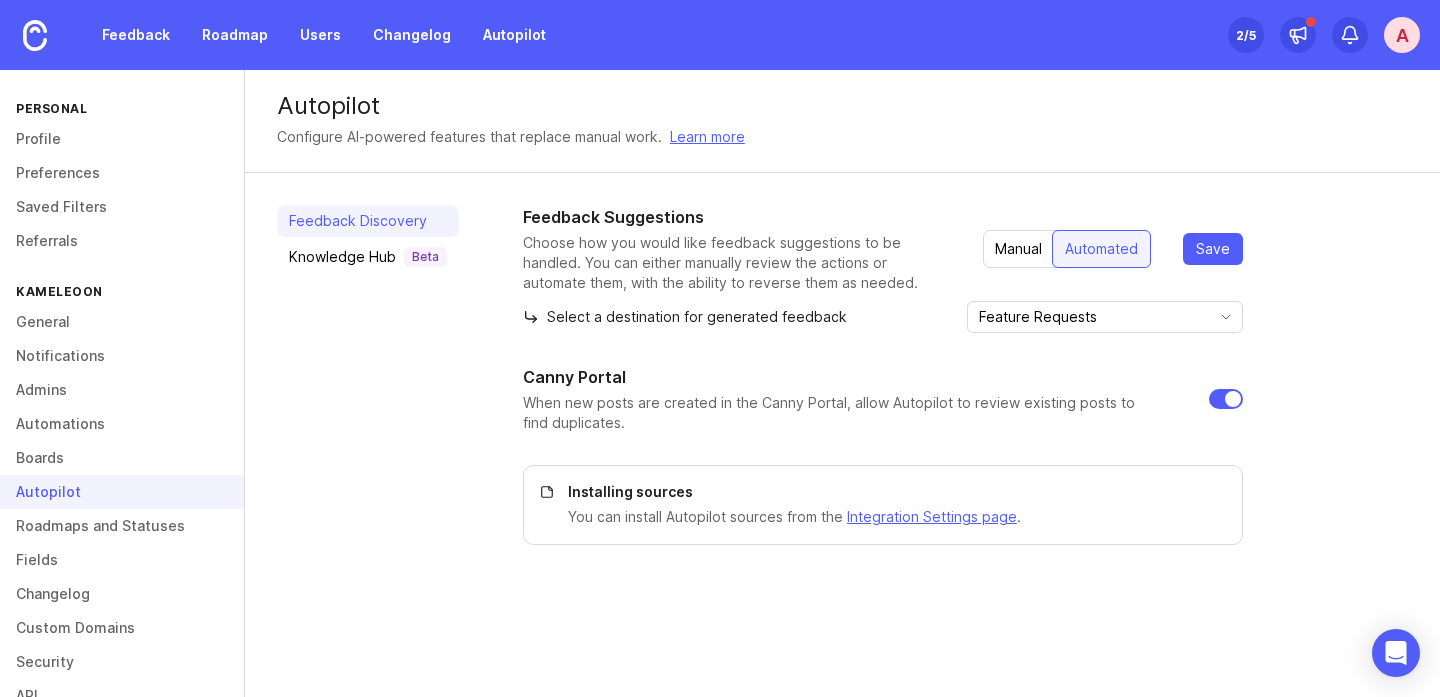 click on "Manual" at bounding box center (1018, 249) 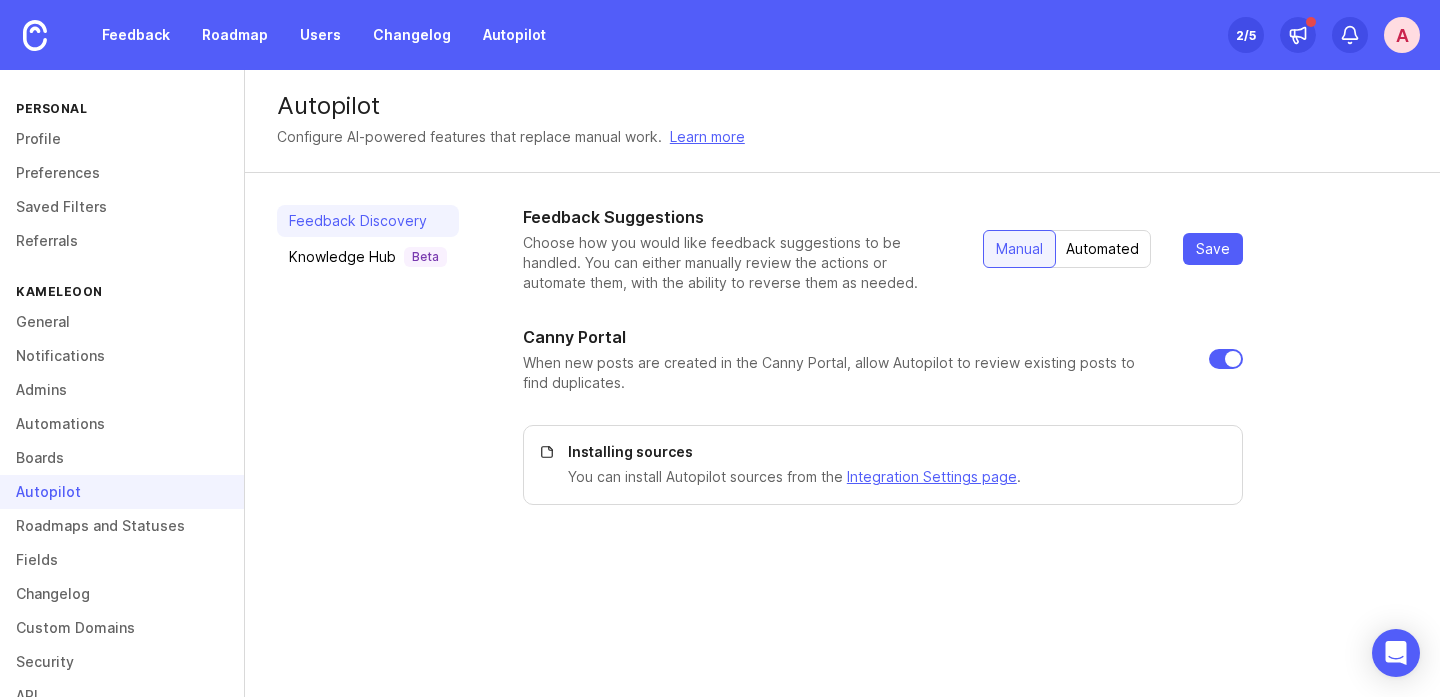 click on "Automated" at bounding box center [1102, 249] 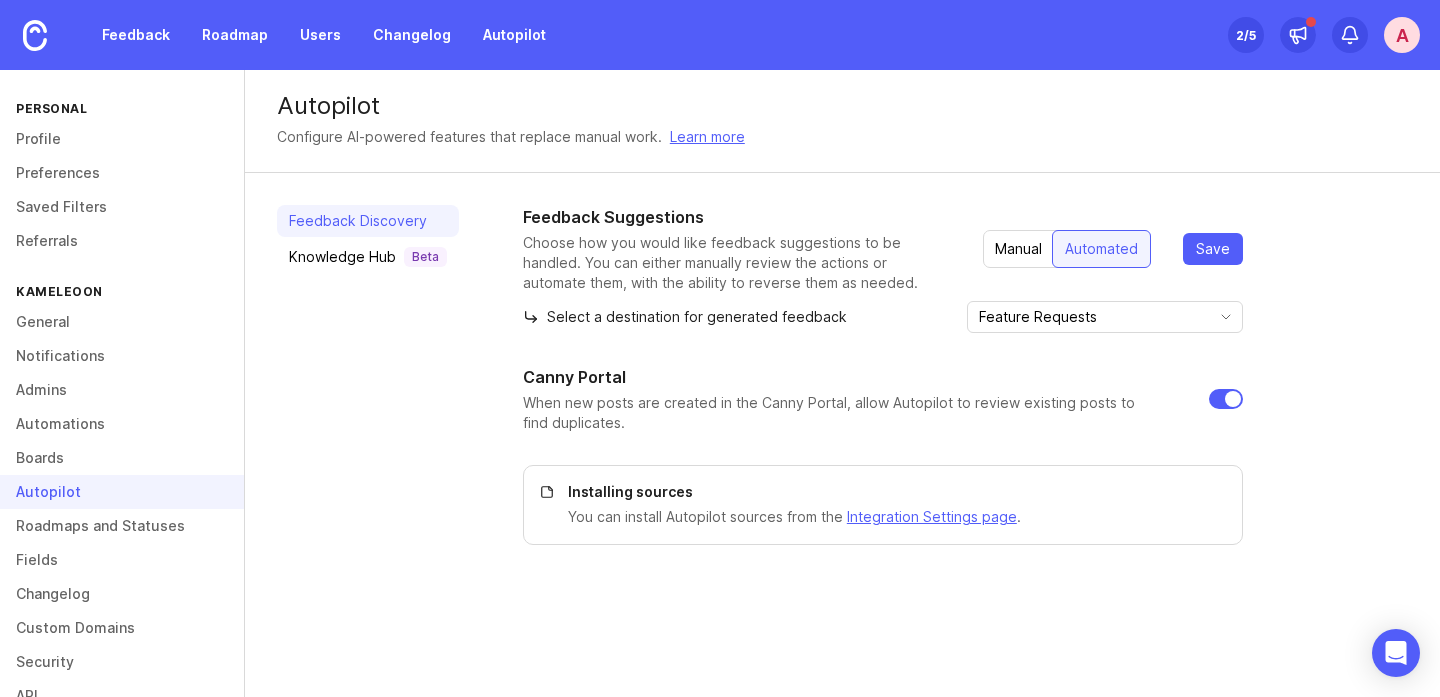 click on "Manual" at bounding box center (1018, 249) 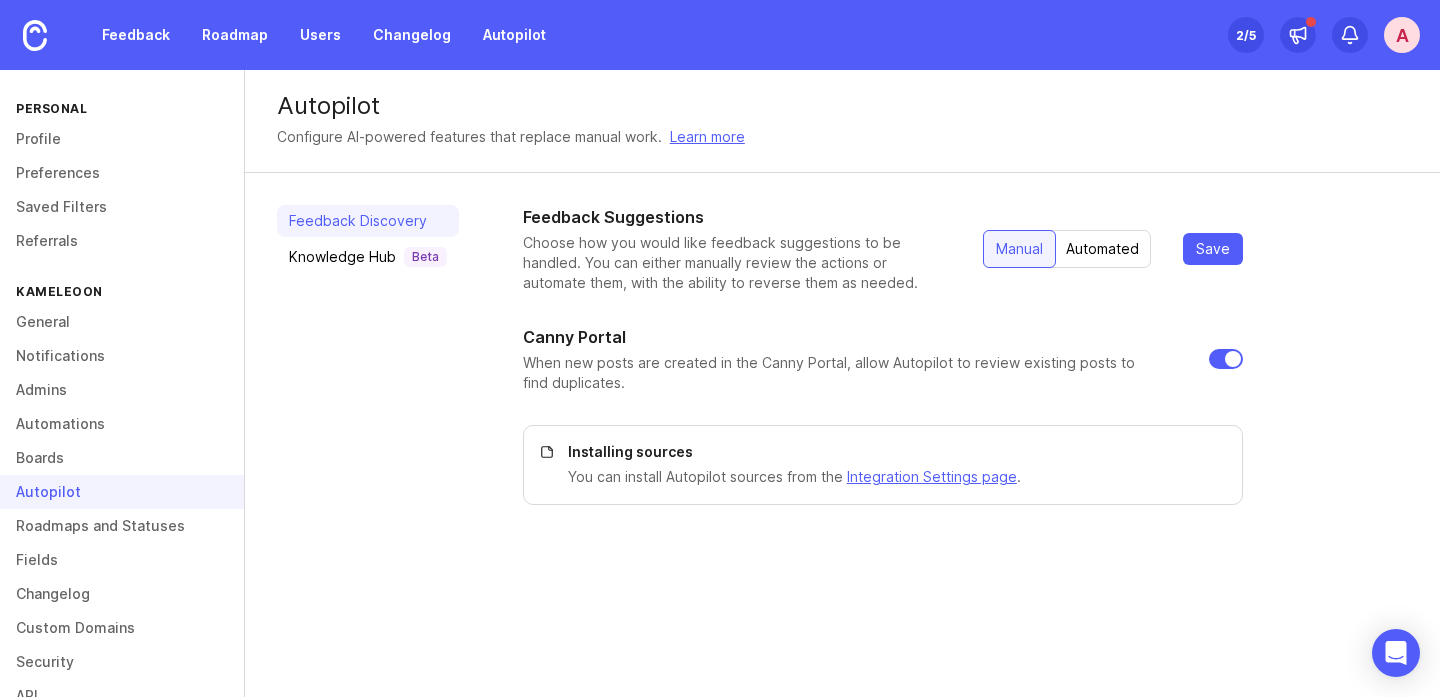 click on "Automated" at bounding box center [1102, 249] 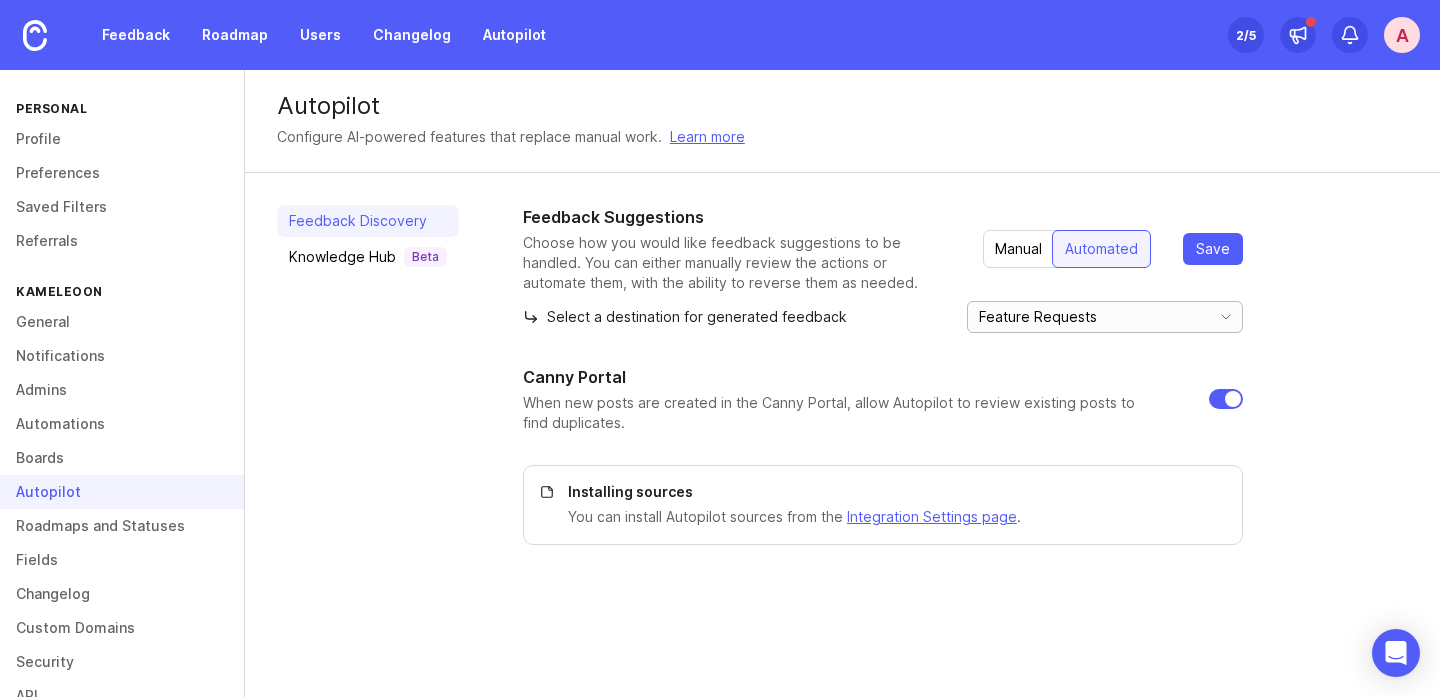click on "Feature Requests" at bounding box center [1089, 317] 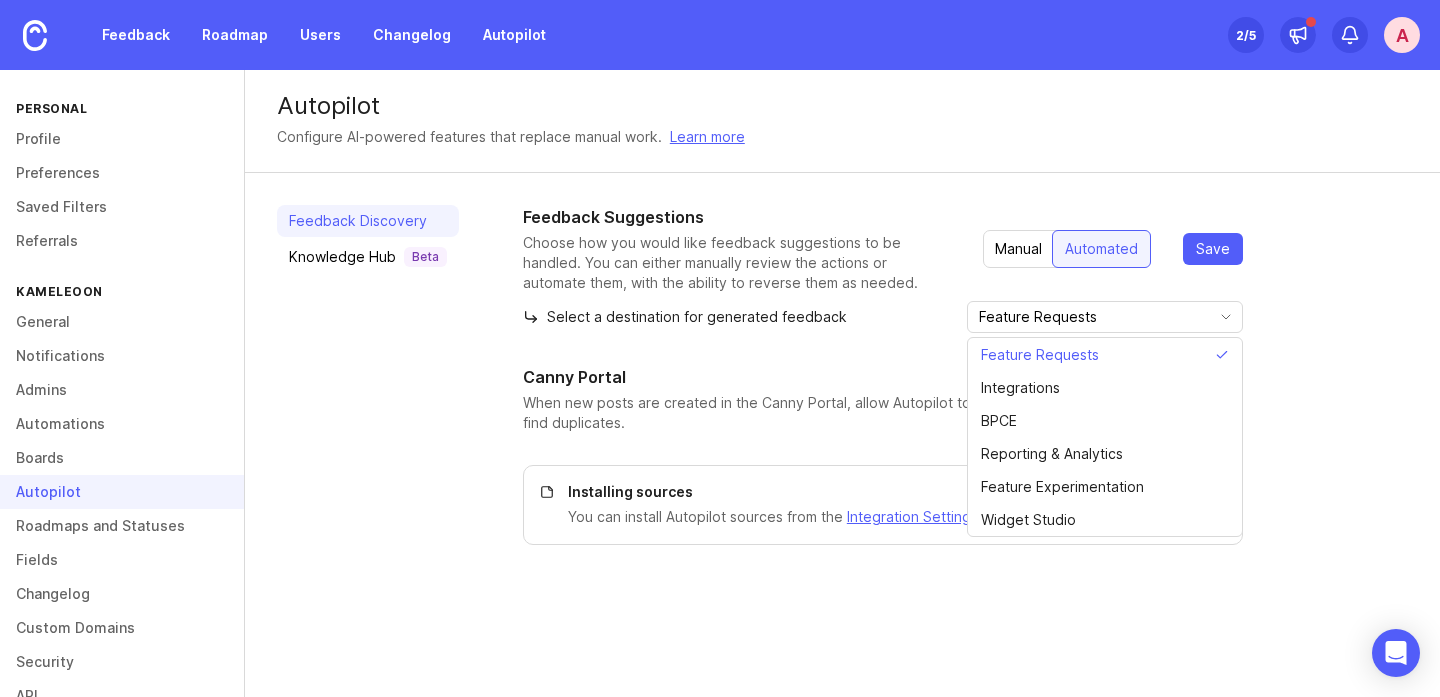 click on "Feedback Discovery Knowledge Hub Beta" at bounding box center (368, 375) 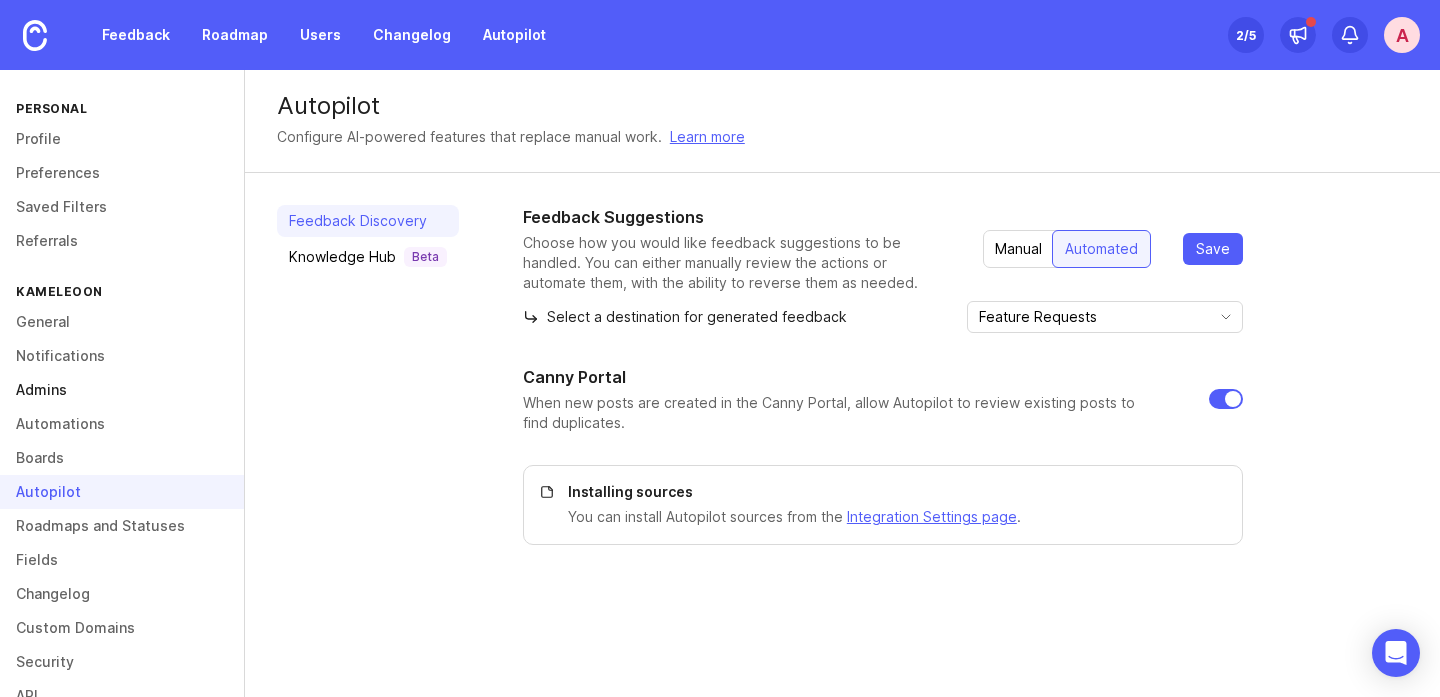 scroll, scrollTop: 36, scrollLeft: 0, axis: vertical 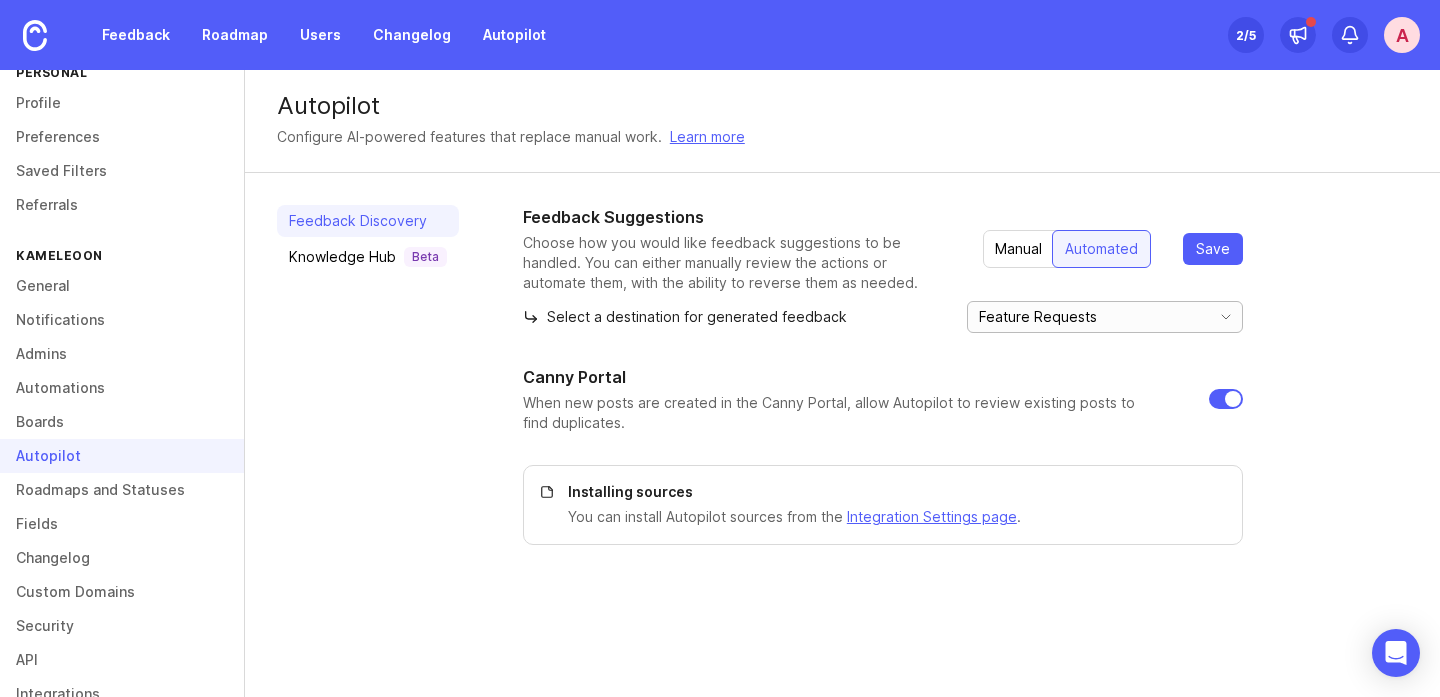 click on "Feature Requests" at bounding box center (1089, 317) 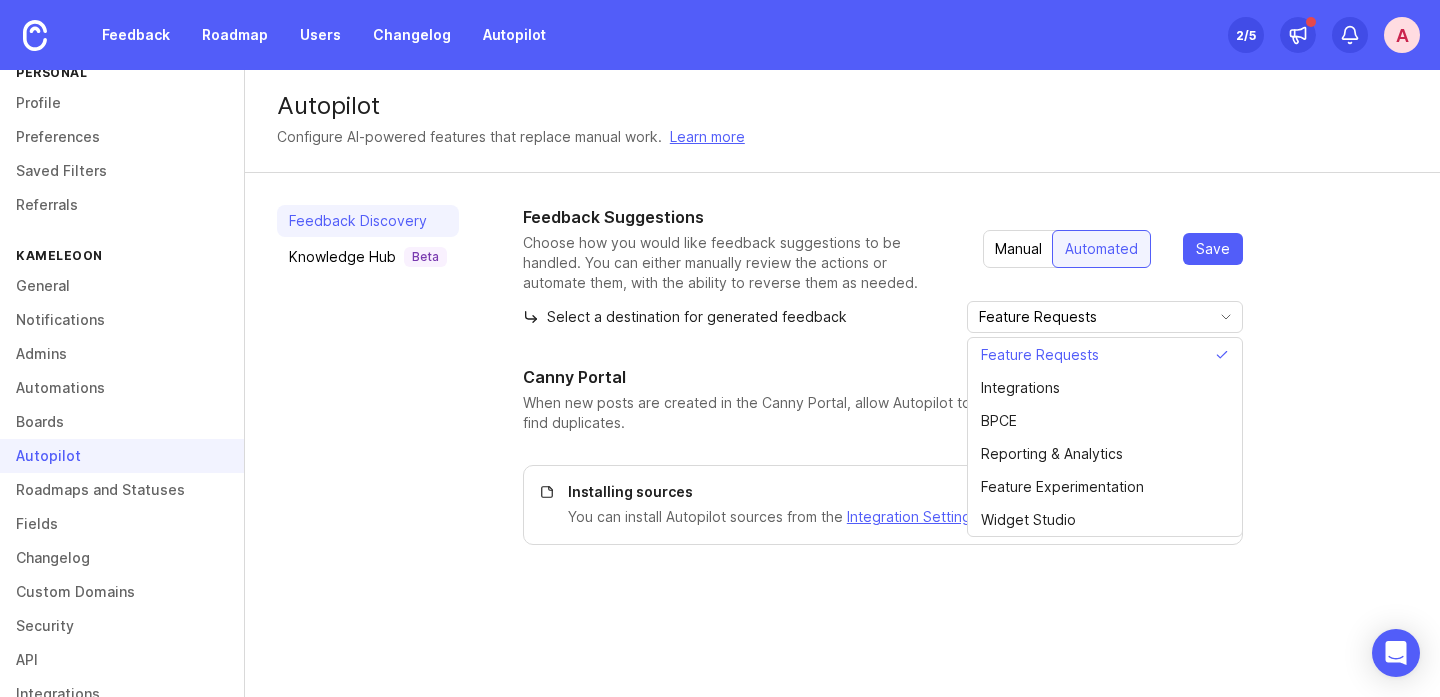 click on "Autopilot Configure AI-powered features that replace manual work. Learn more Feedback Discovery Knowledge Hub Beta Feedback Suggestions Choose how you would like feedback suggestions to be handled. You can either manually review the actions or automate them, with the ability to reverse them as needed. Manual Automated Save Select a destination for generated feedback Feature Requests Feature Requests Integrations BPCE Reporting & Analytics  Feature Experimentation Widget Studio Canny Portal When new posts are created in the Canny Portal, allow Autopilot to review existing posts to find duplicates. Installing sources You can install Autopilot sources from the   Integration Settings page ." at bounding box center [842, 383] 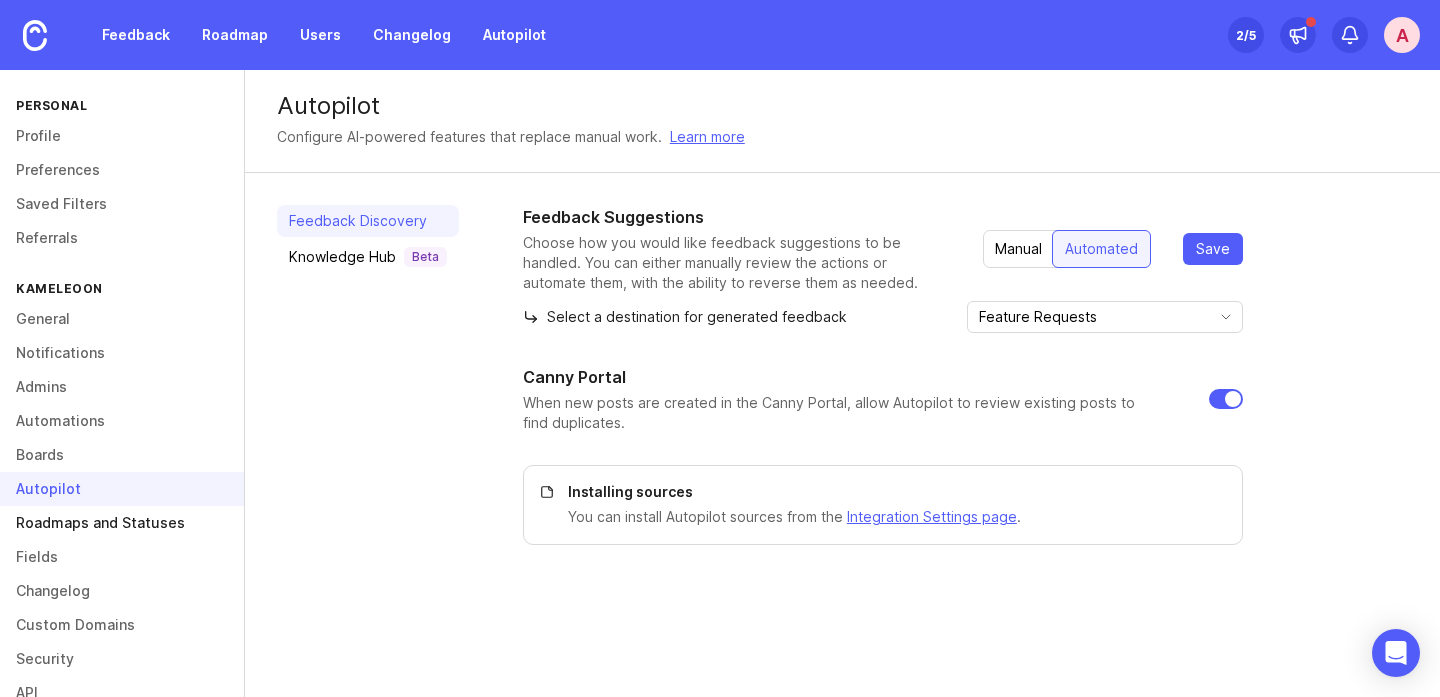 scroll, scrollTop: 0, scrollLeft: 0, axis: both 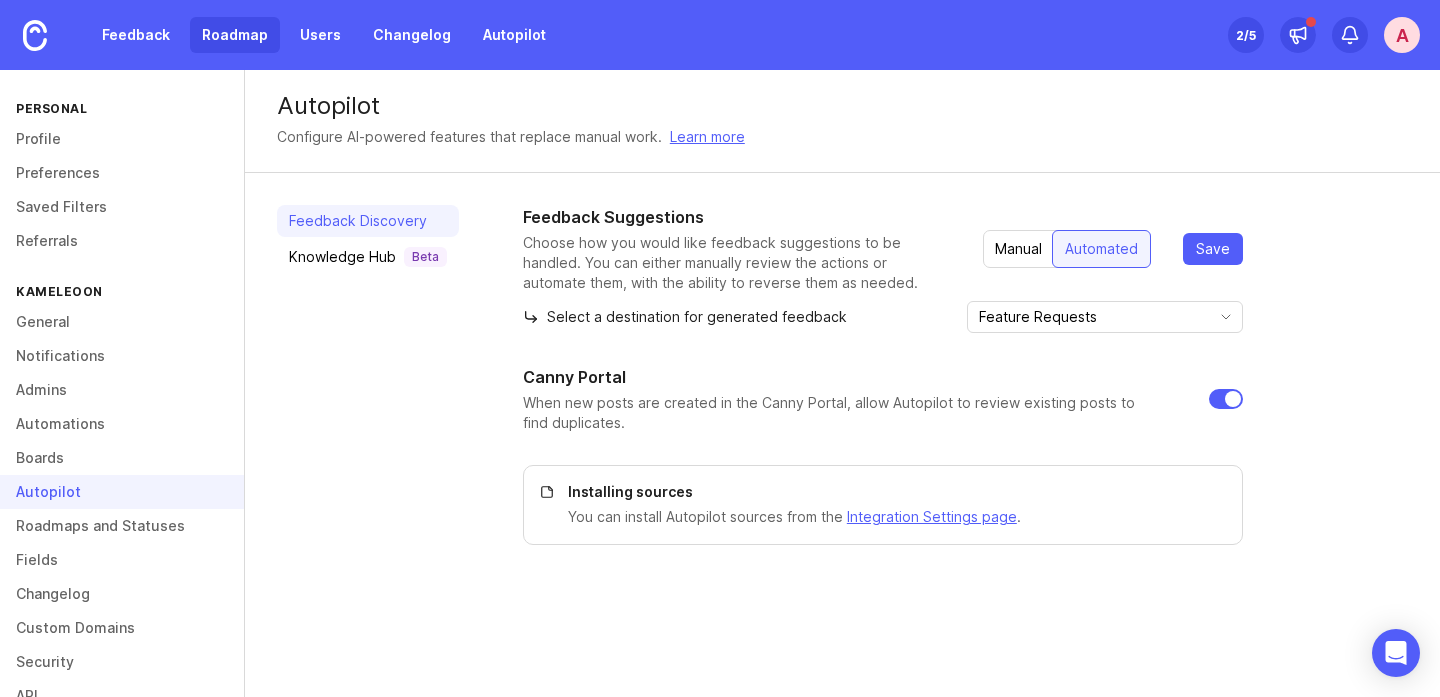 click on "Roadmap" at bounding box center [235, 35] 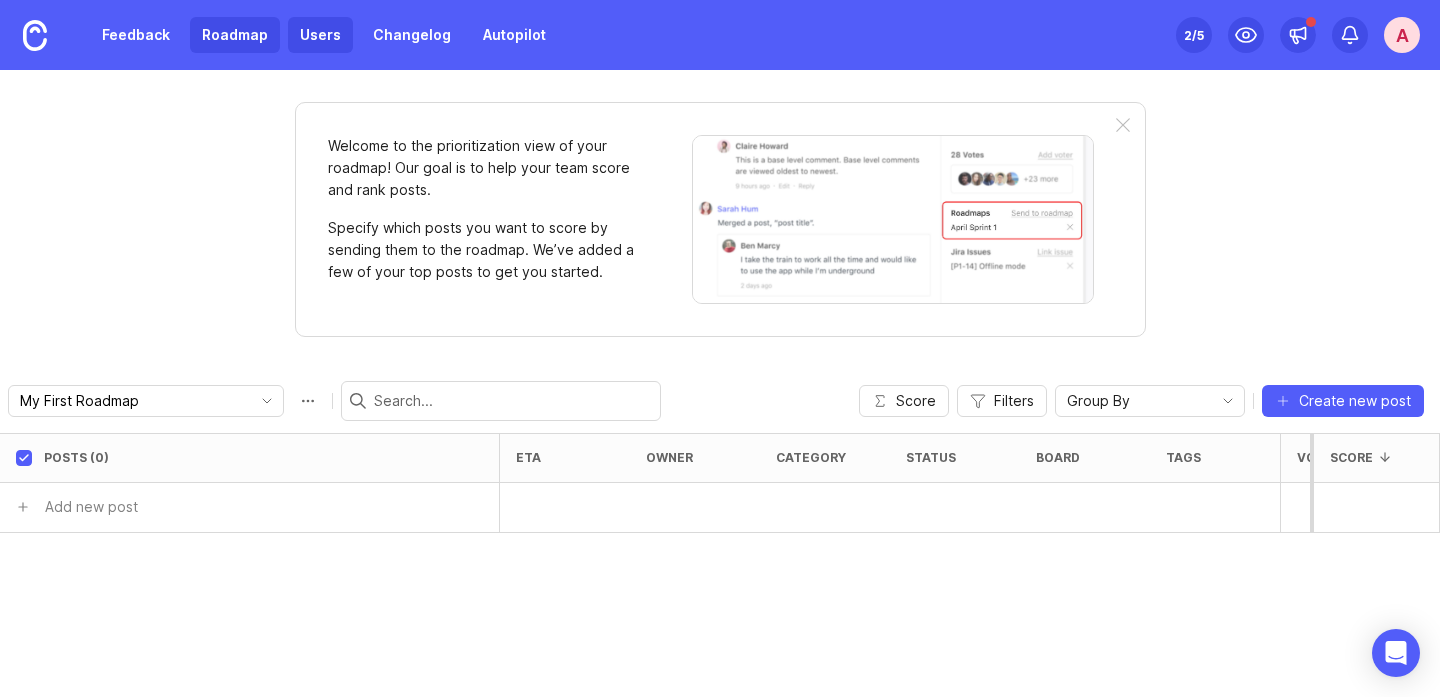 click on "Users" at bounding box center (320, 35) 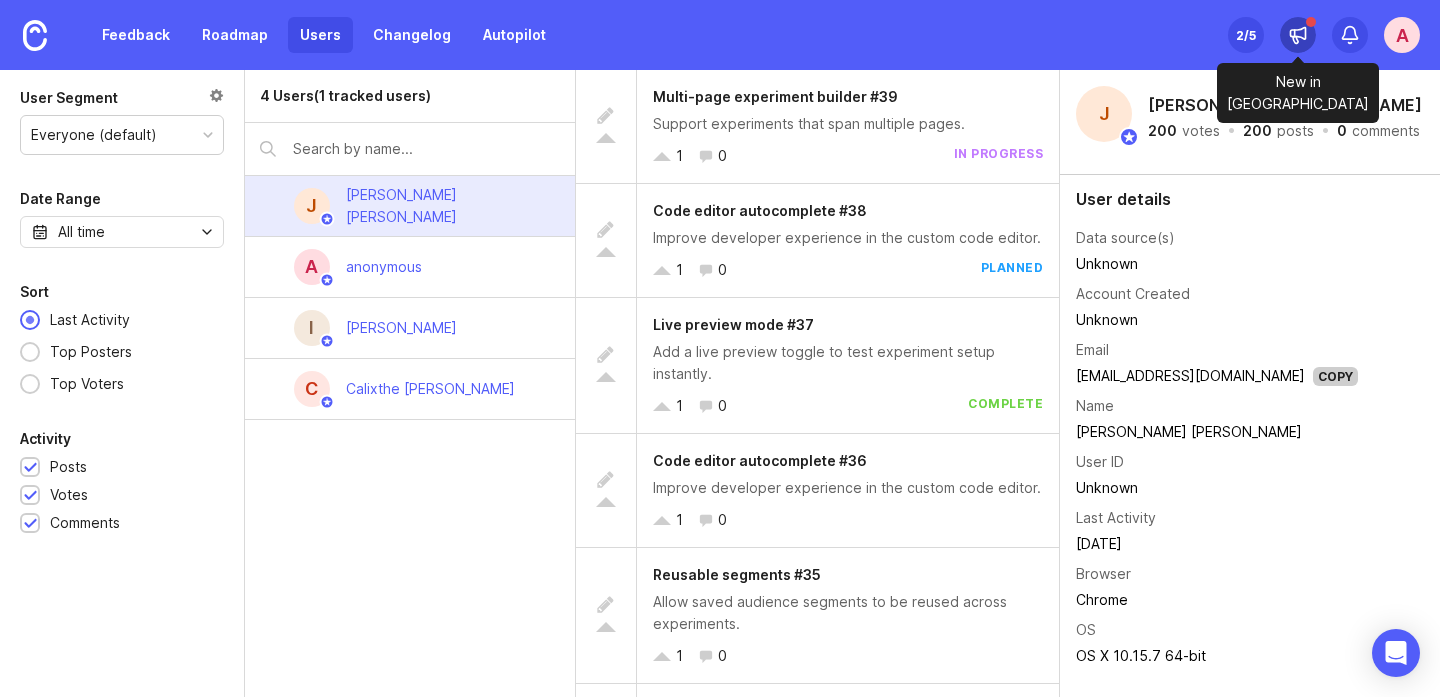 click 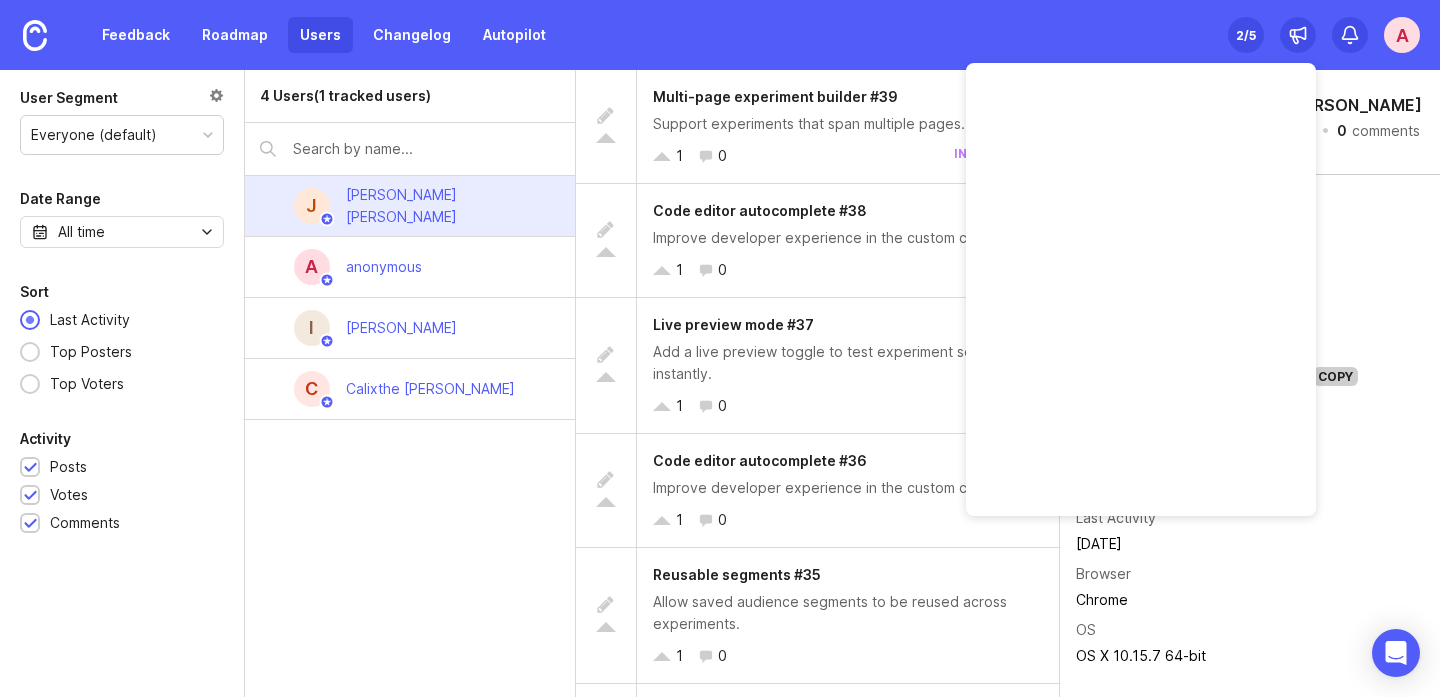 click on "2 /5" at bounding box center [1246, 35] 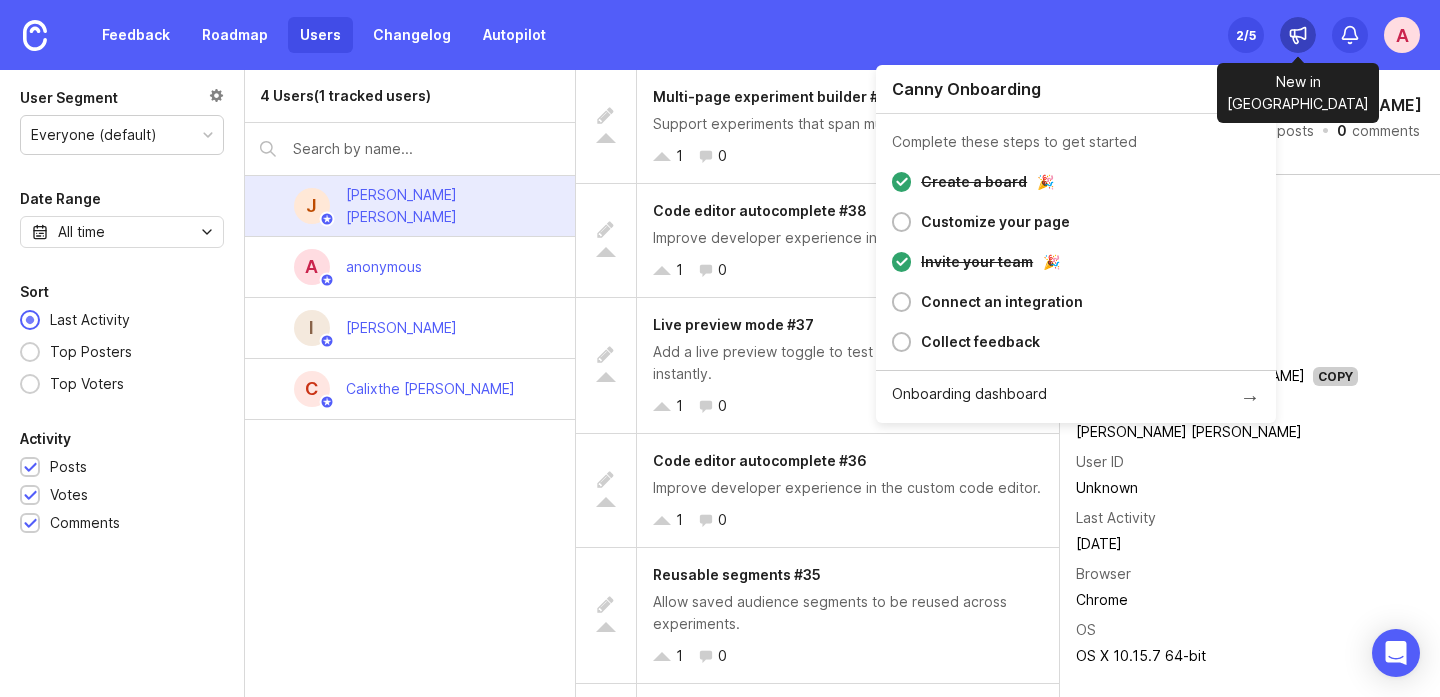 click 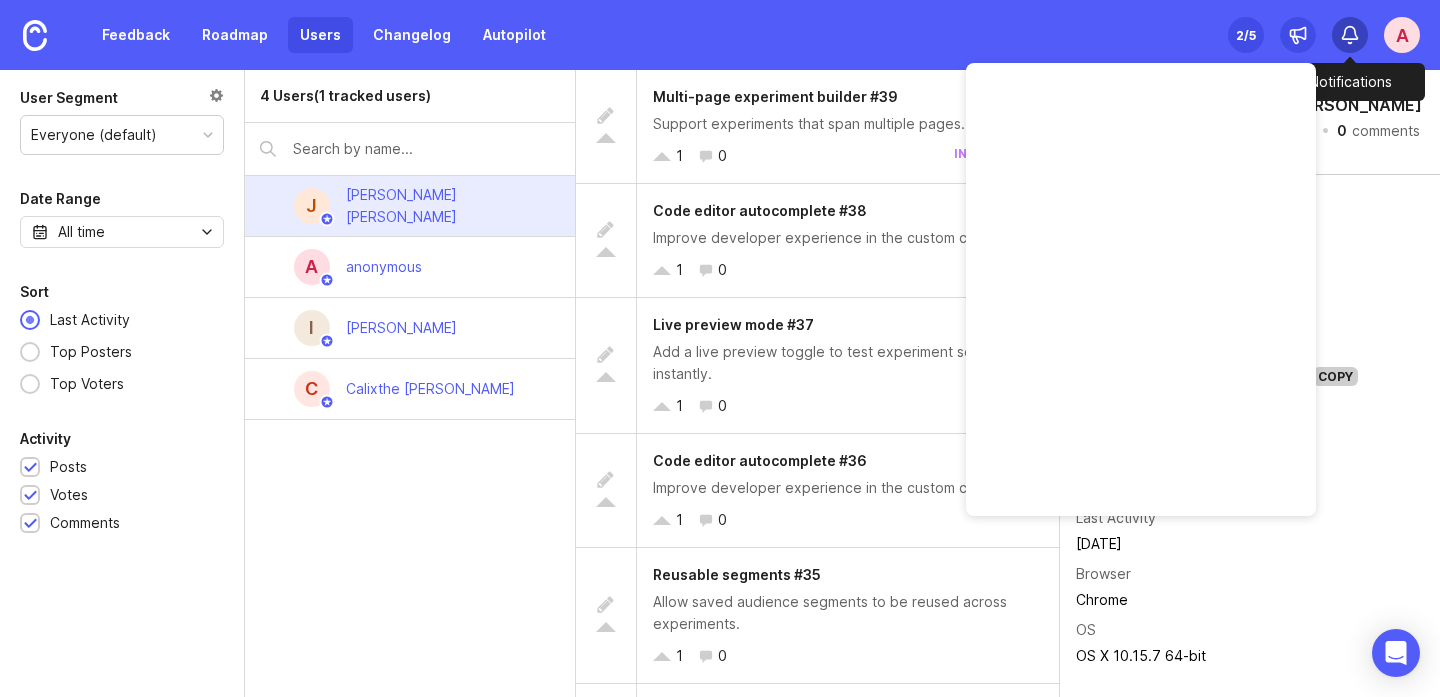 click 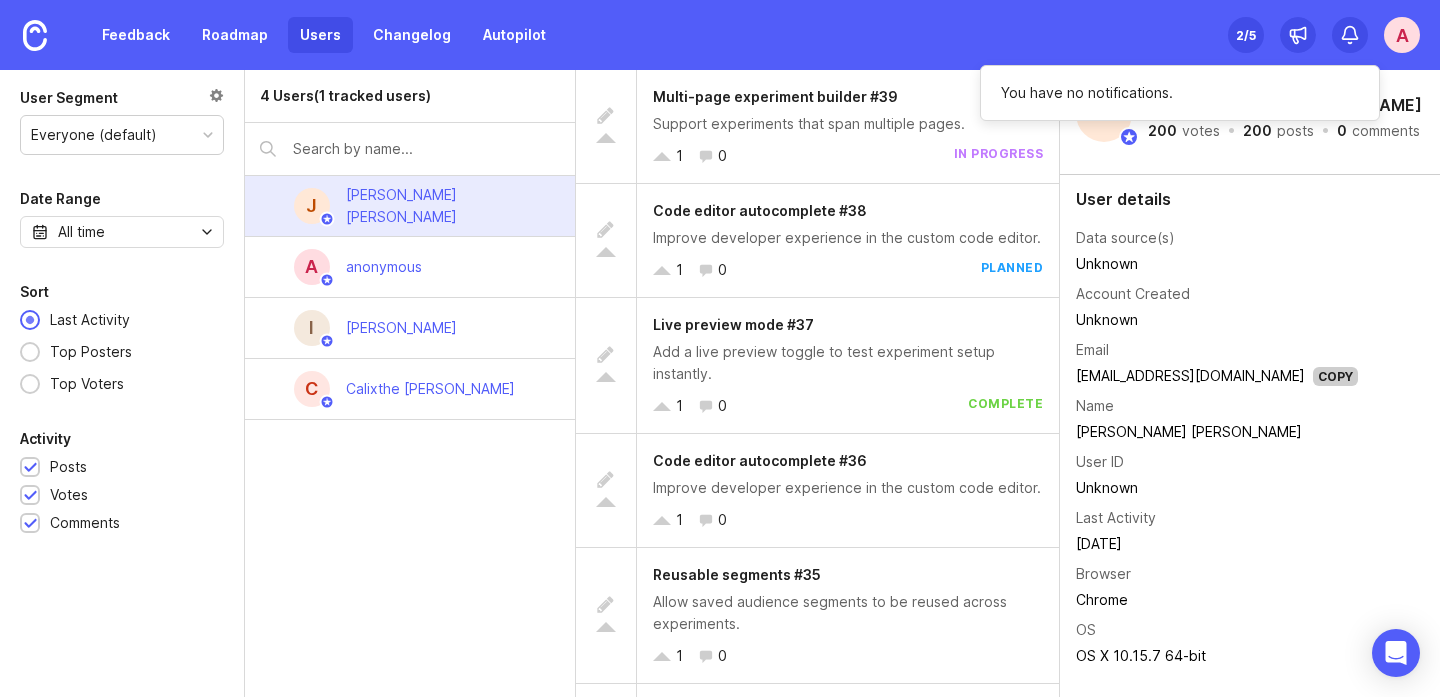 click on "a" at bounding box center [1402, 35] 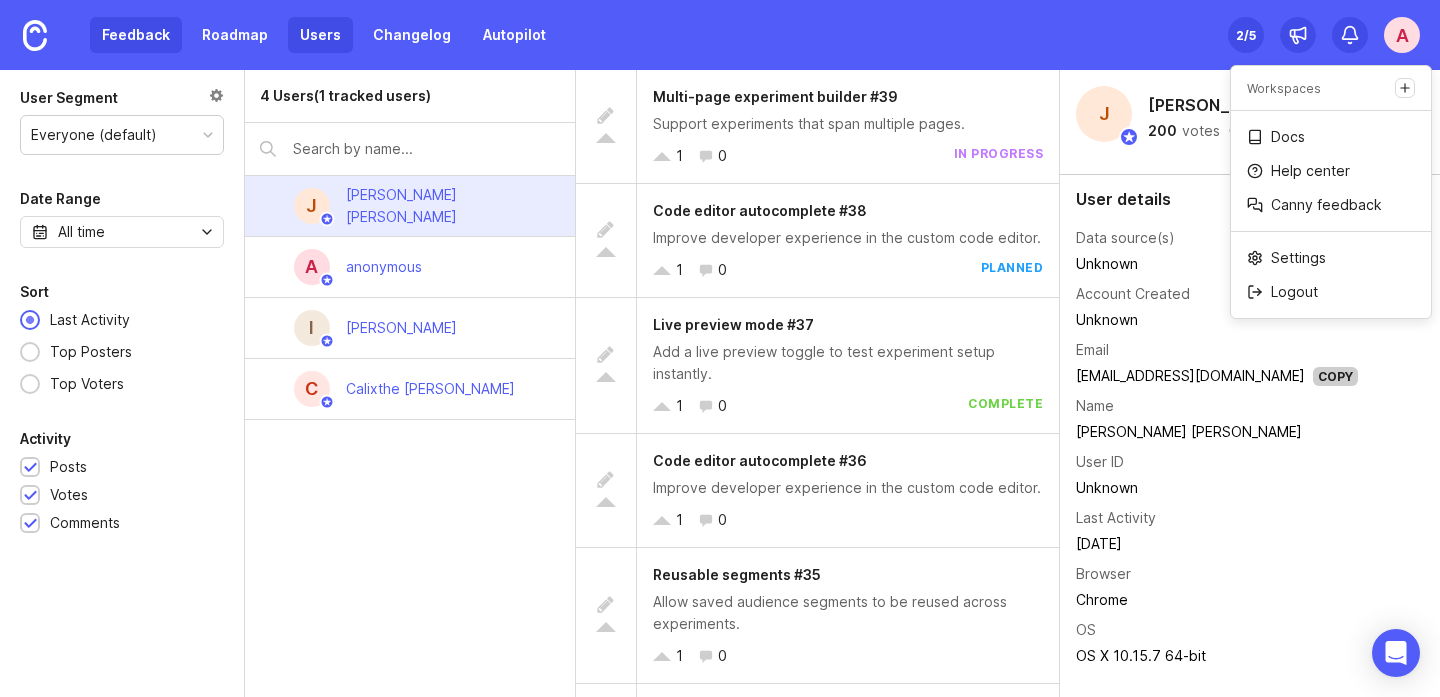 click on "Feedback" at bounding box center (136, 35) 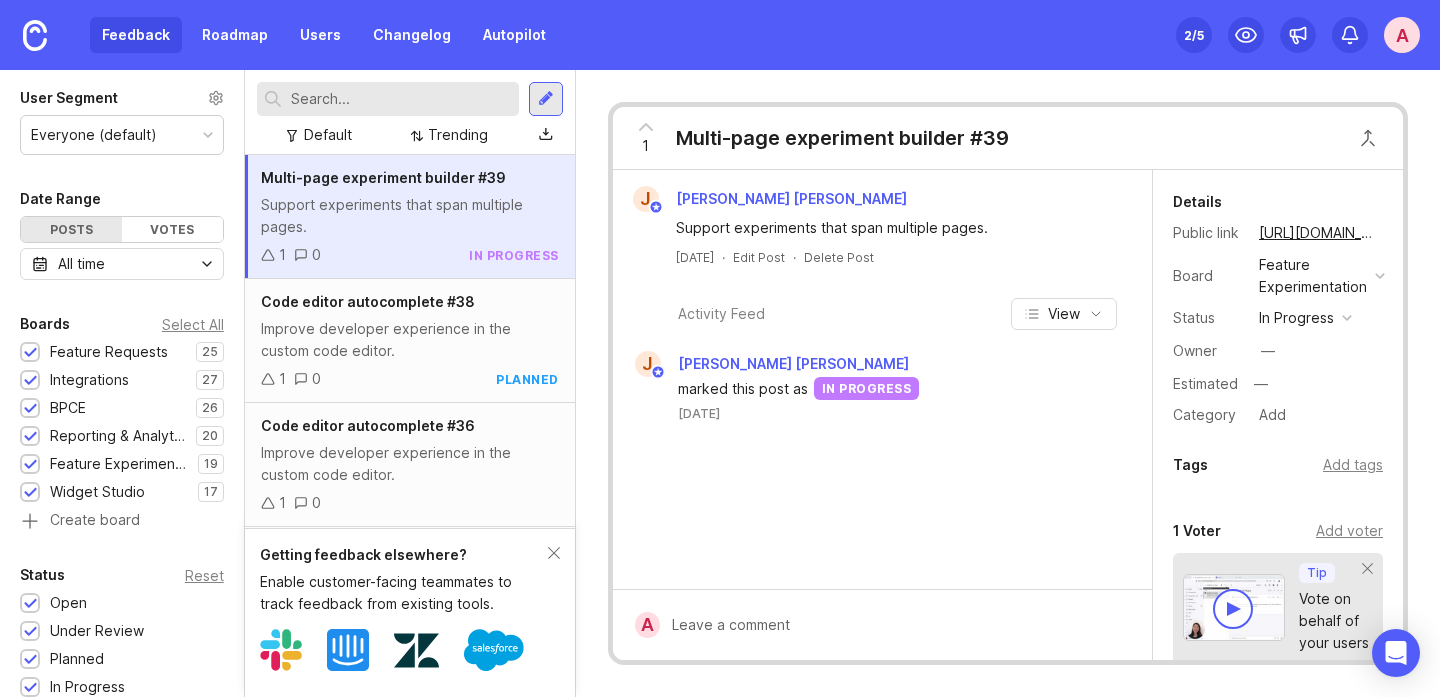 type 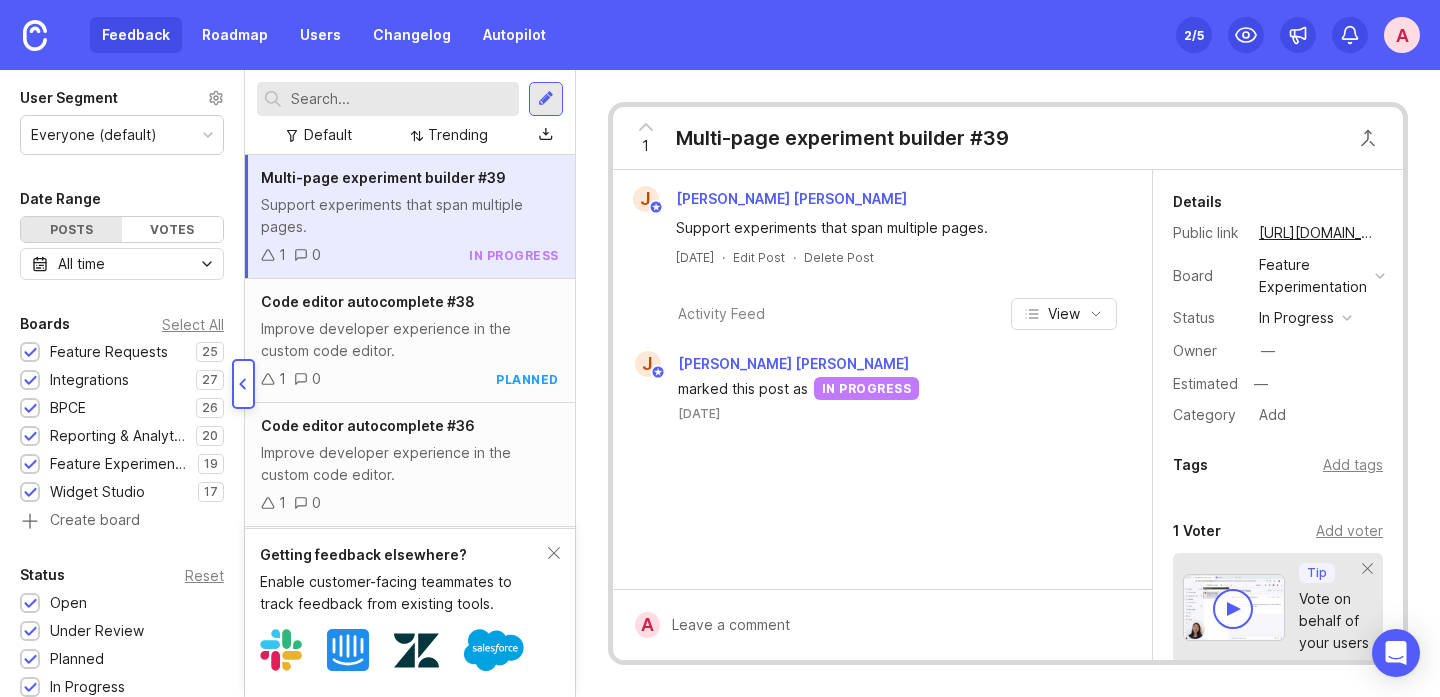 scroll, scrollTop: 0, scrollLeft: 0, axis: both 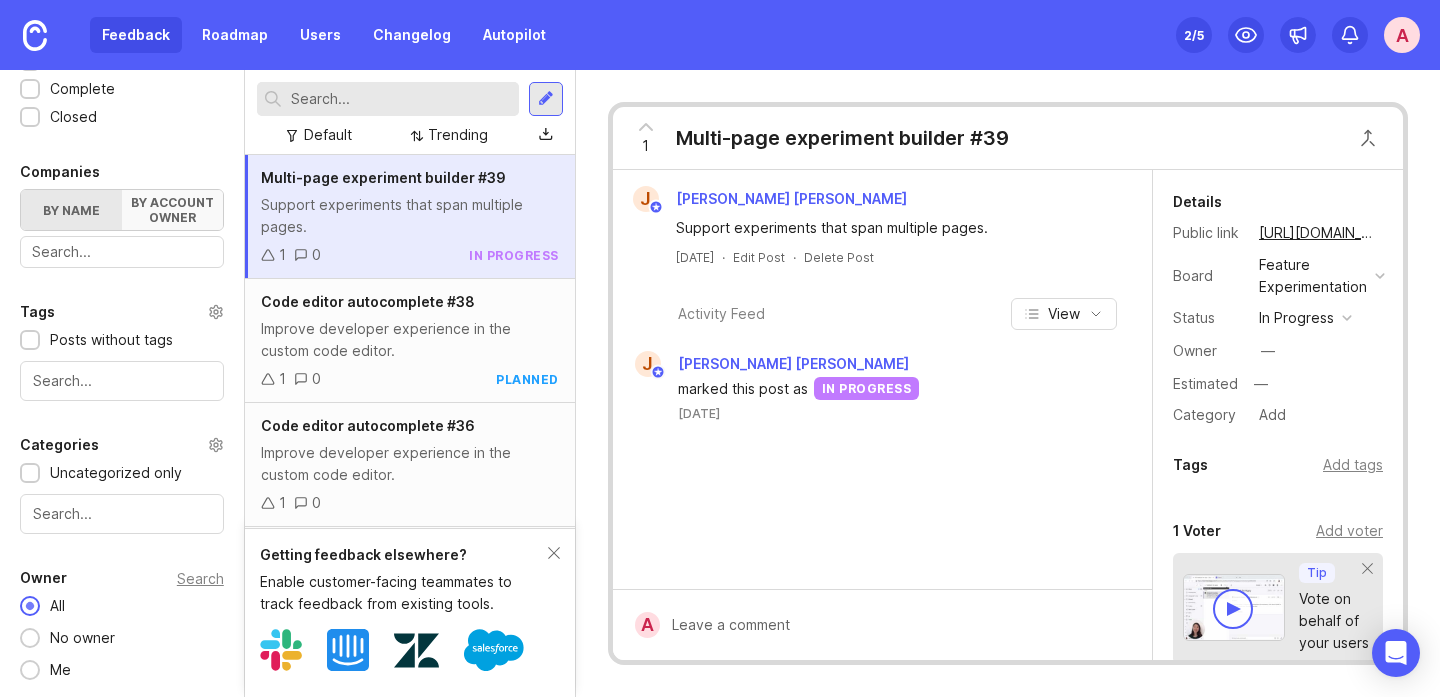 type 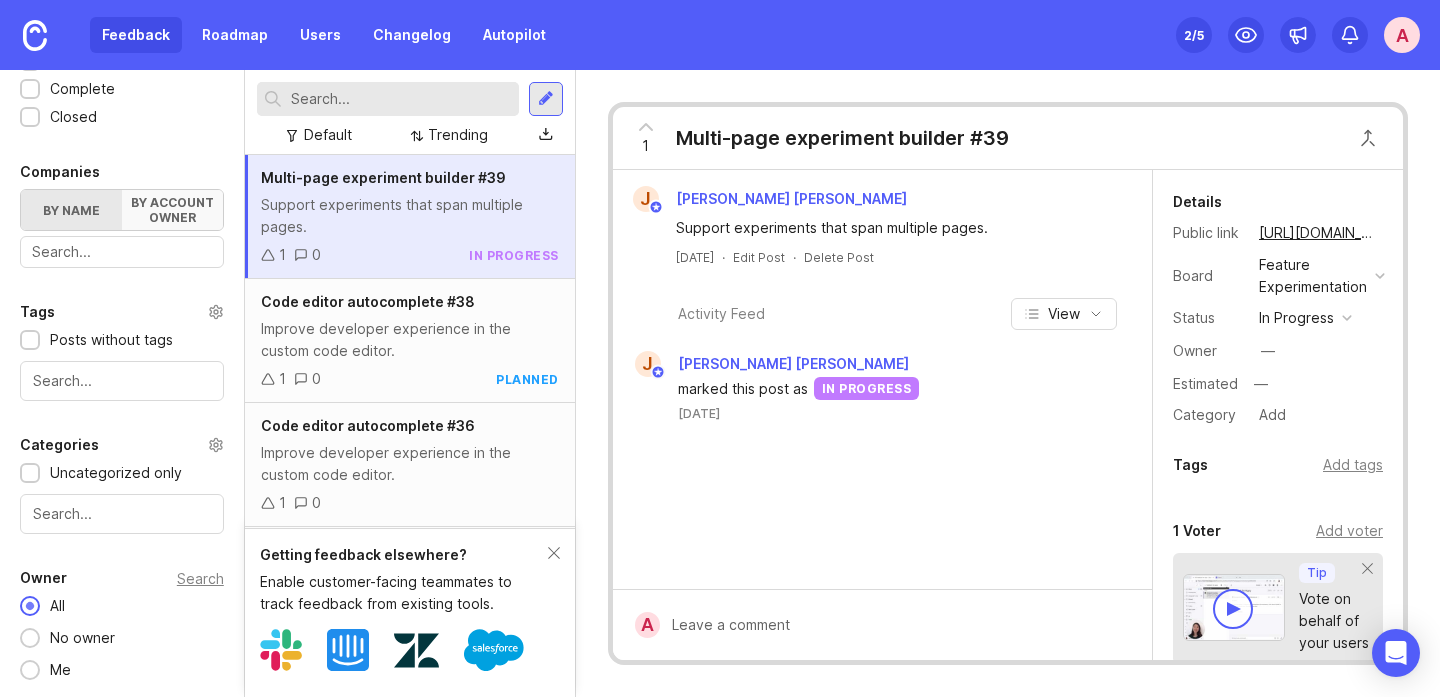 type 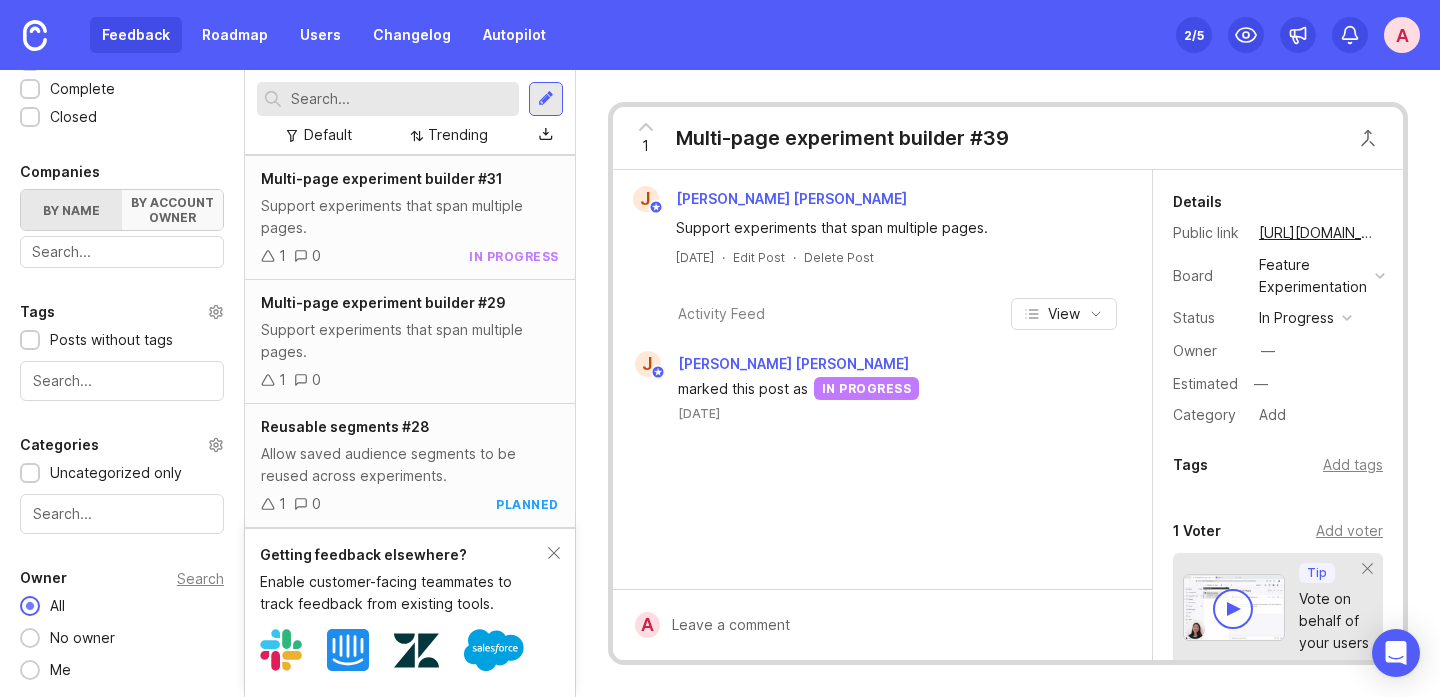 scroll, scrollTop: 867, scrollLeft: 0, axis: vertical 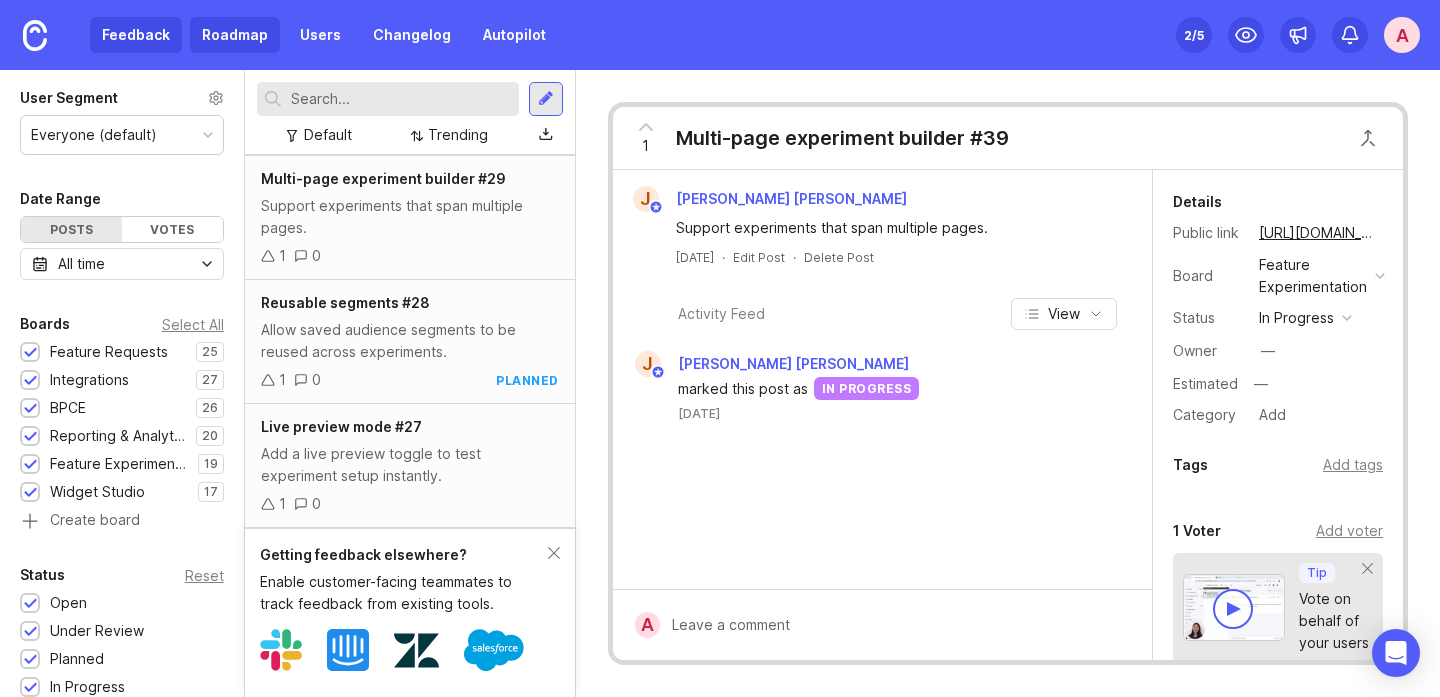click on "Roadmap" at bounding box center (235, 35) 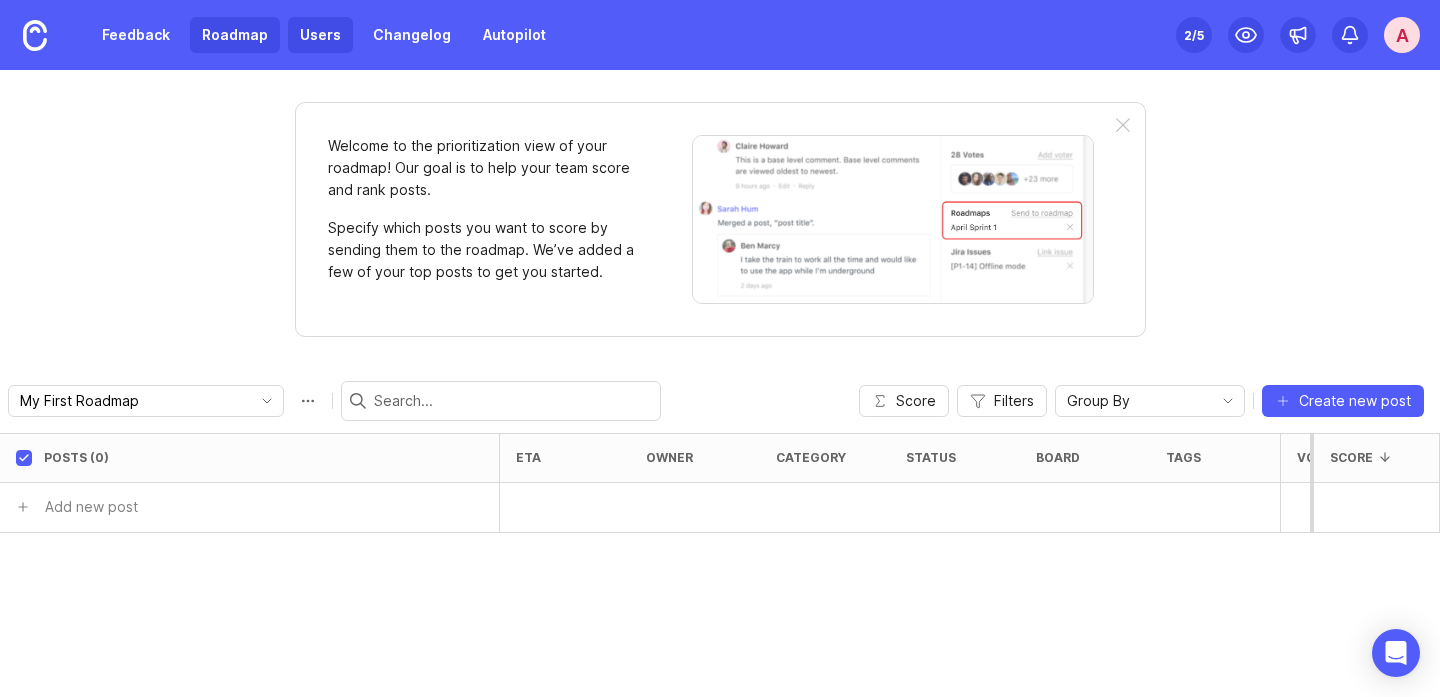 click on "Users" at bounding box center (320, 35) 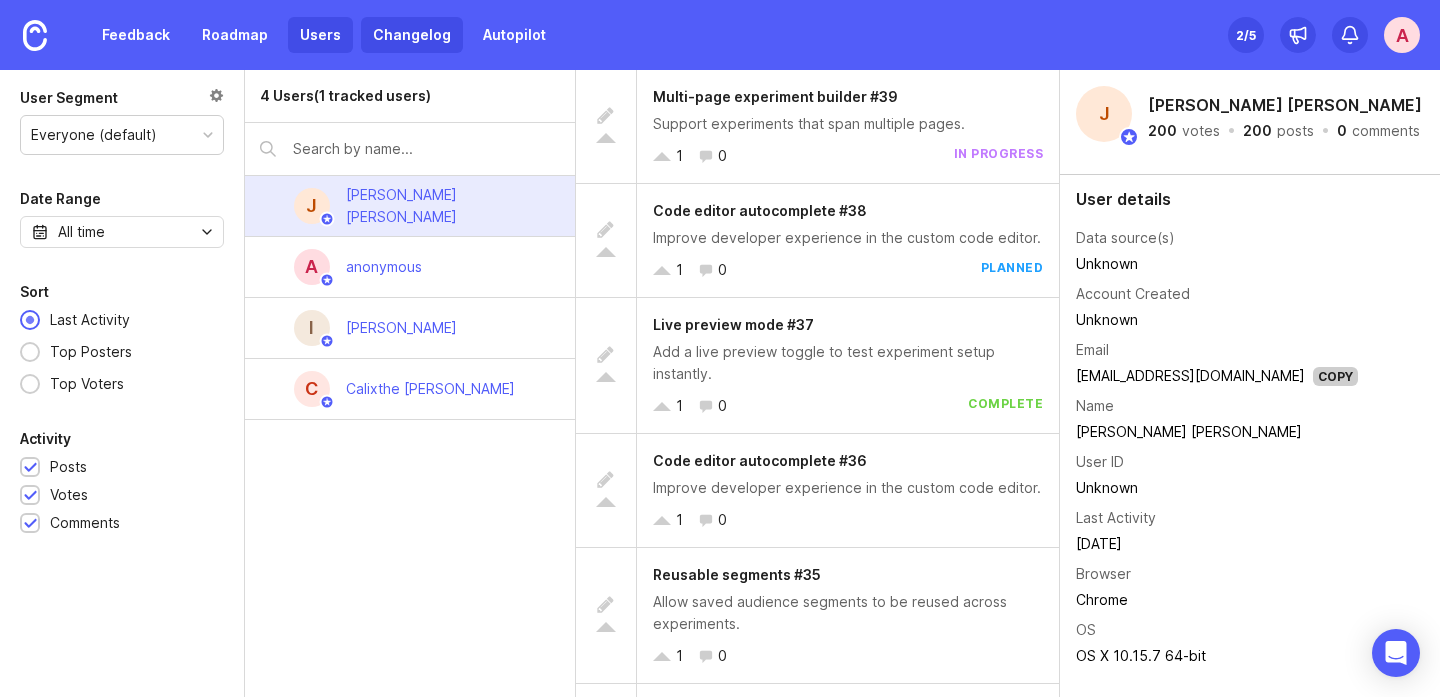 click on "Changelog" at bounding box center (412, 35) 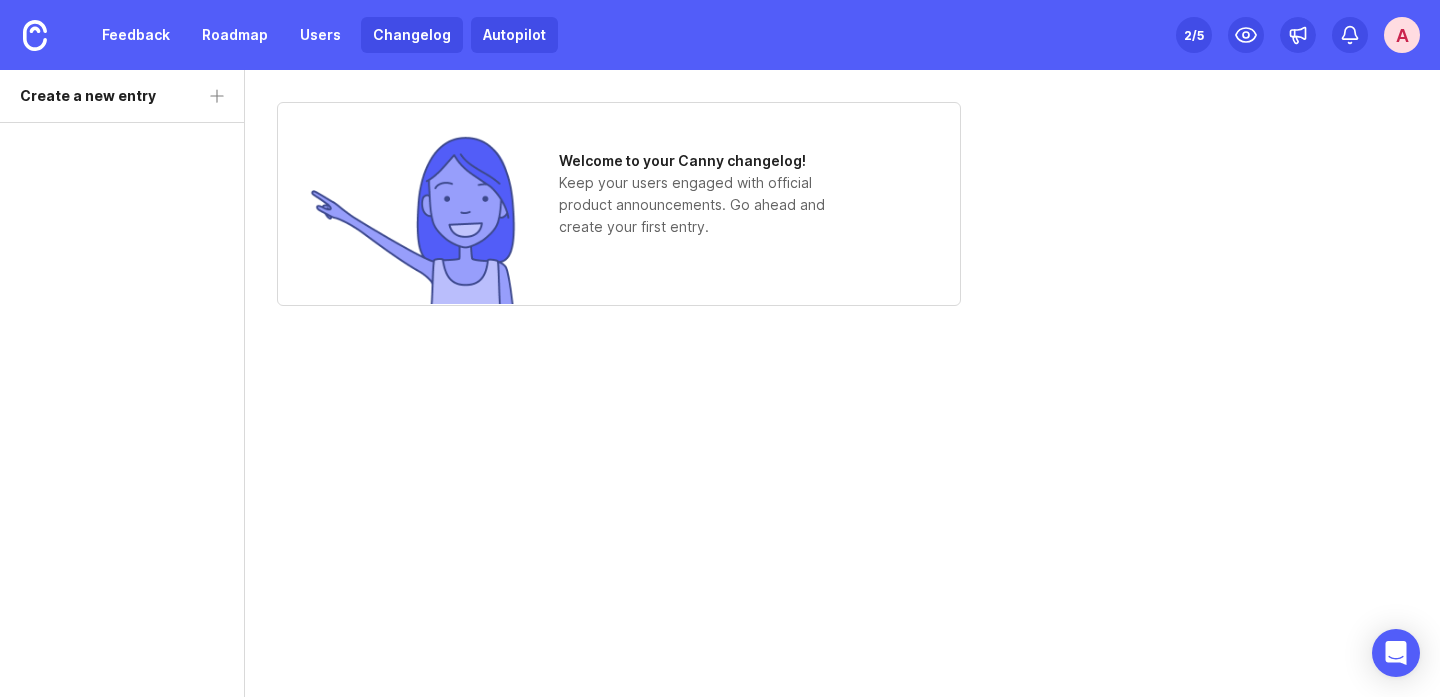 click on "Autopilot" at bounding box center (514, 35) 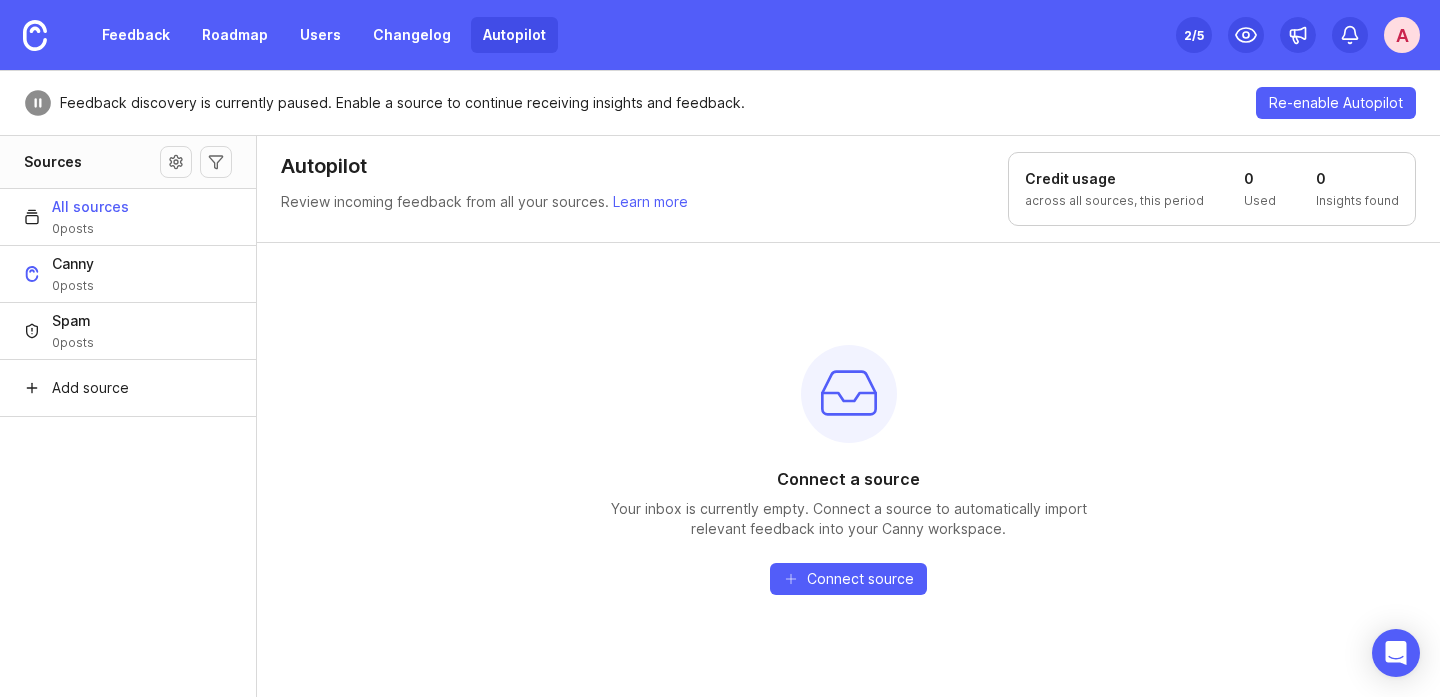 drag, startPoint x: 874, startPoint y: 396, endPoint x: 806, endPoint y: 408, distance: 69.050705 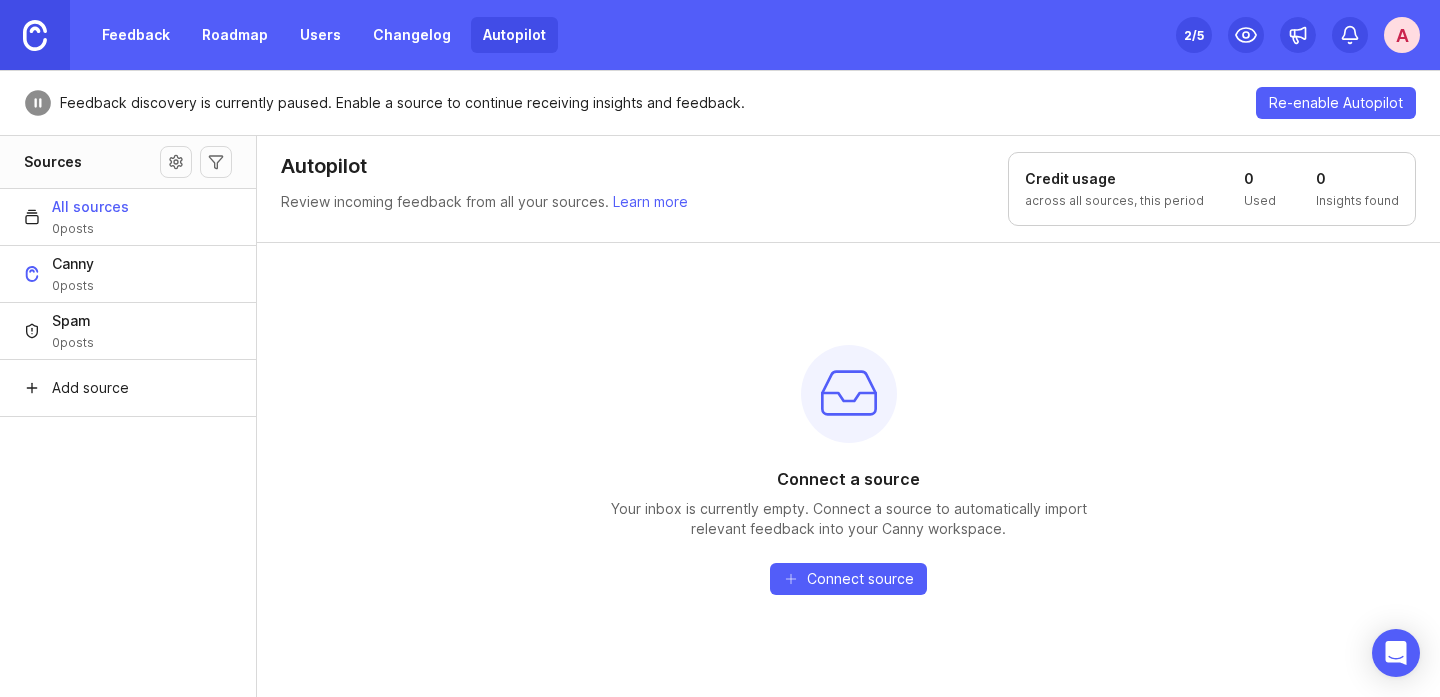 click at bounding box center [35, 35] 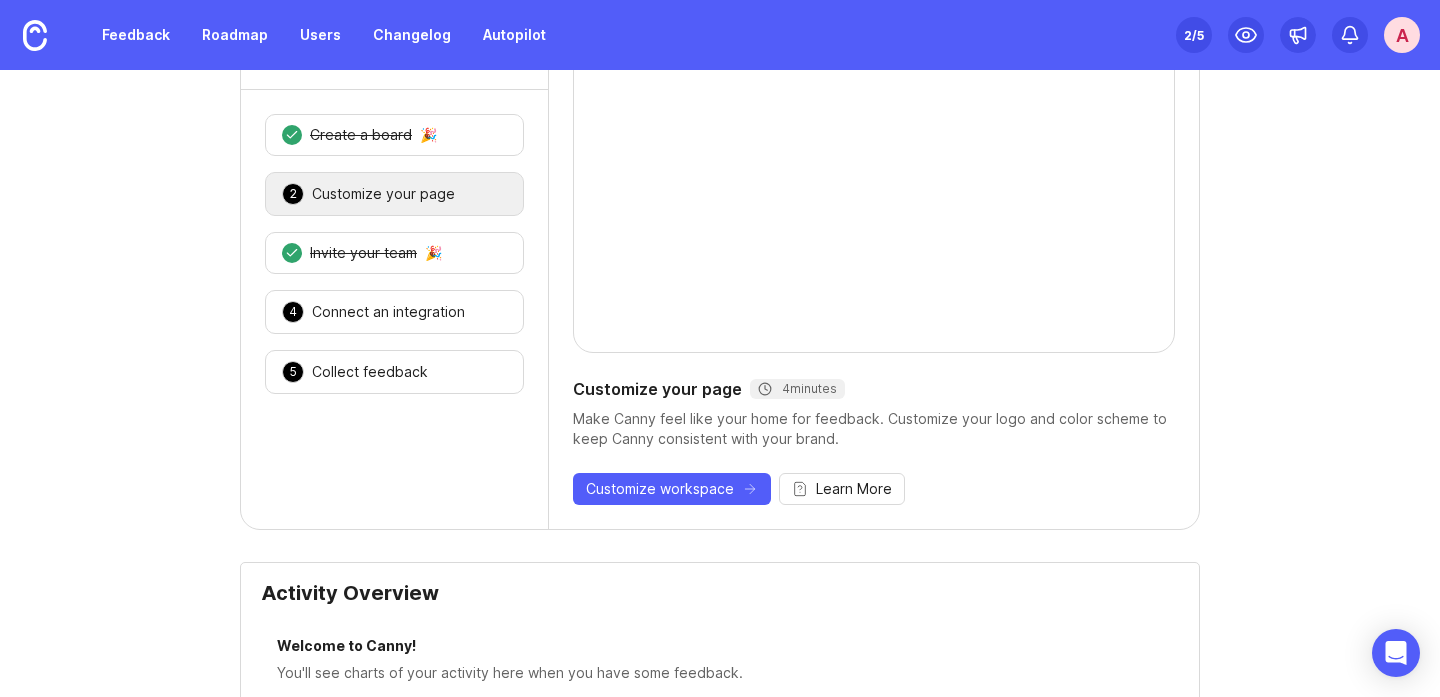 scroll, scrollTop: 0, scrollLeft: 0, axis: both 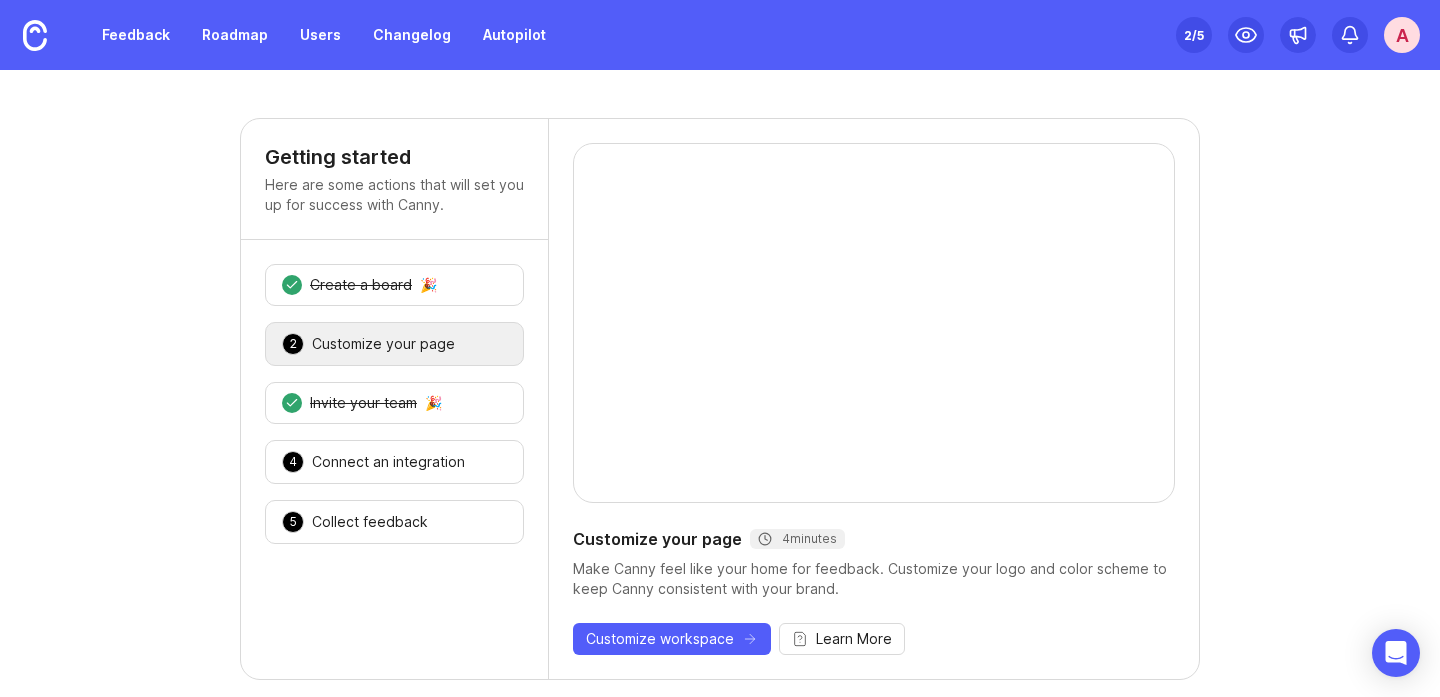 click on "a" at bounding box center [1402, 35] 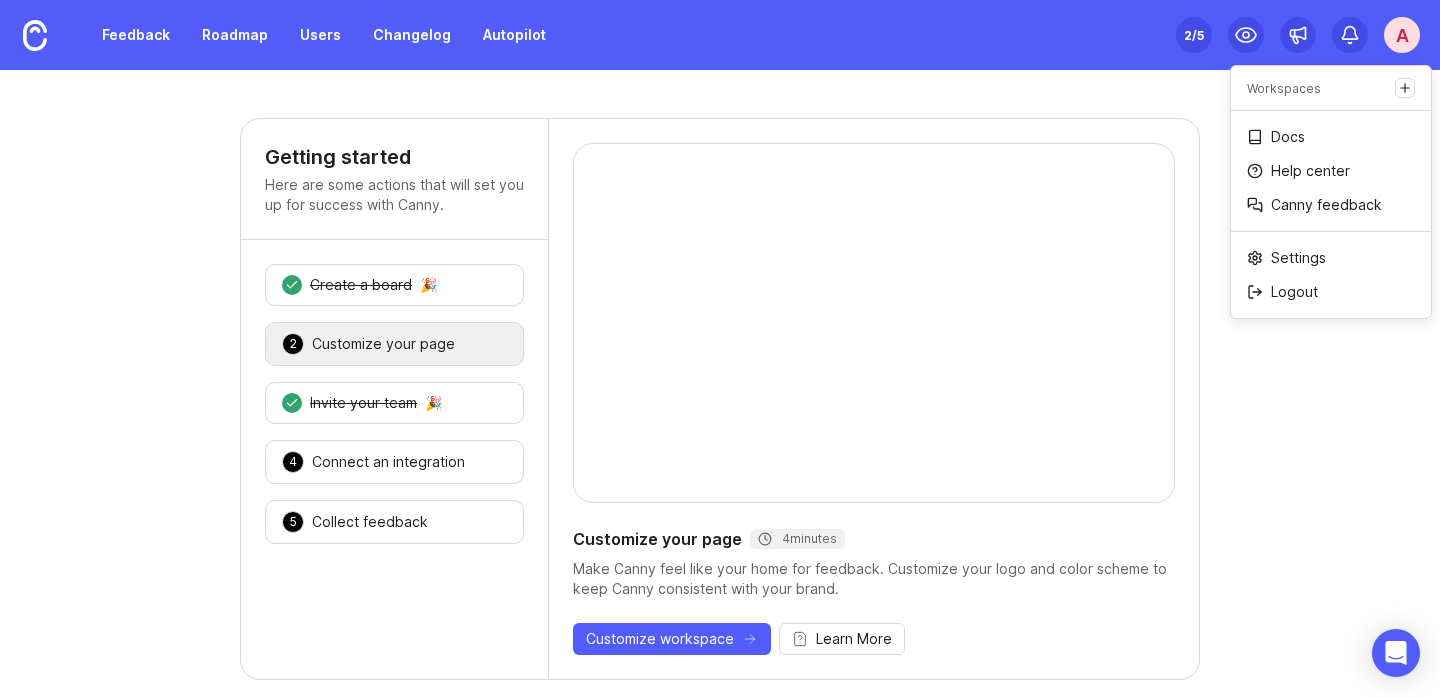 click on "Workspaces" at bounding box center (1284, 88) 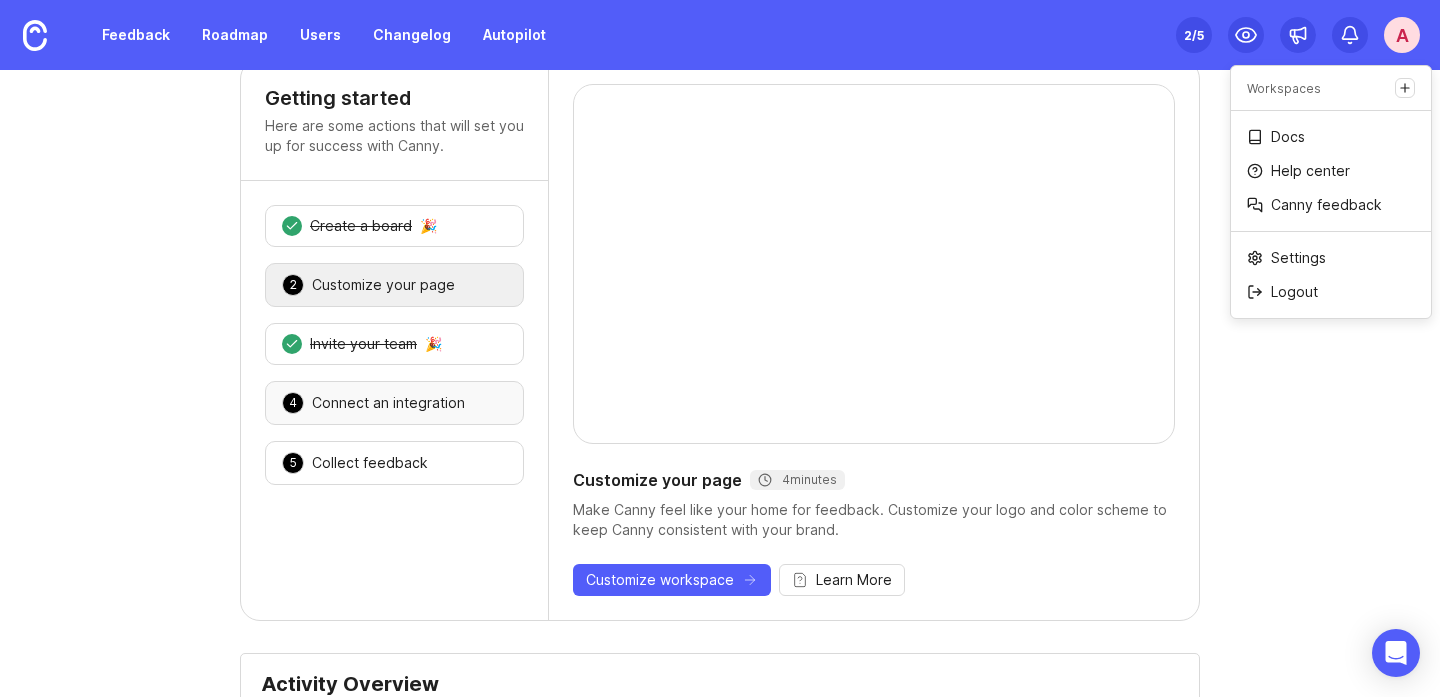 scroll, scrollTop: 71, scrollLeft: 0, axis: vertical 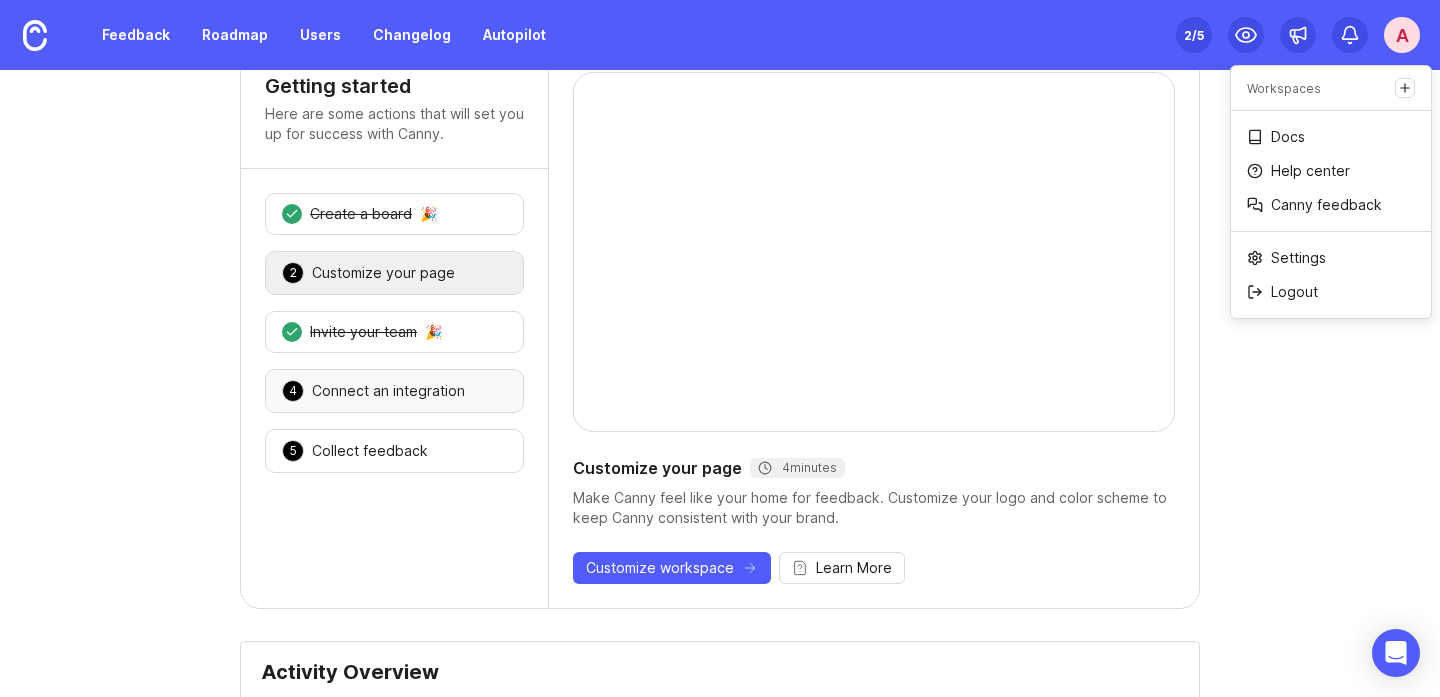 click on "4 Connect an integration 🎉" at bounding box center (394, 391) 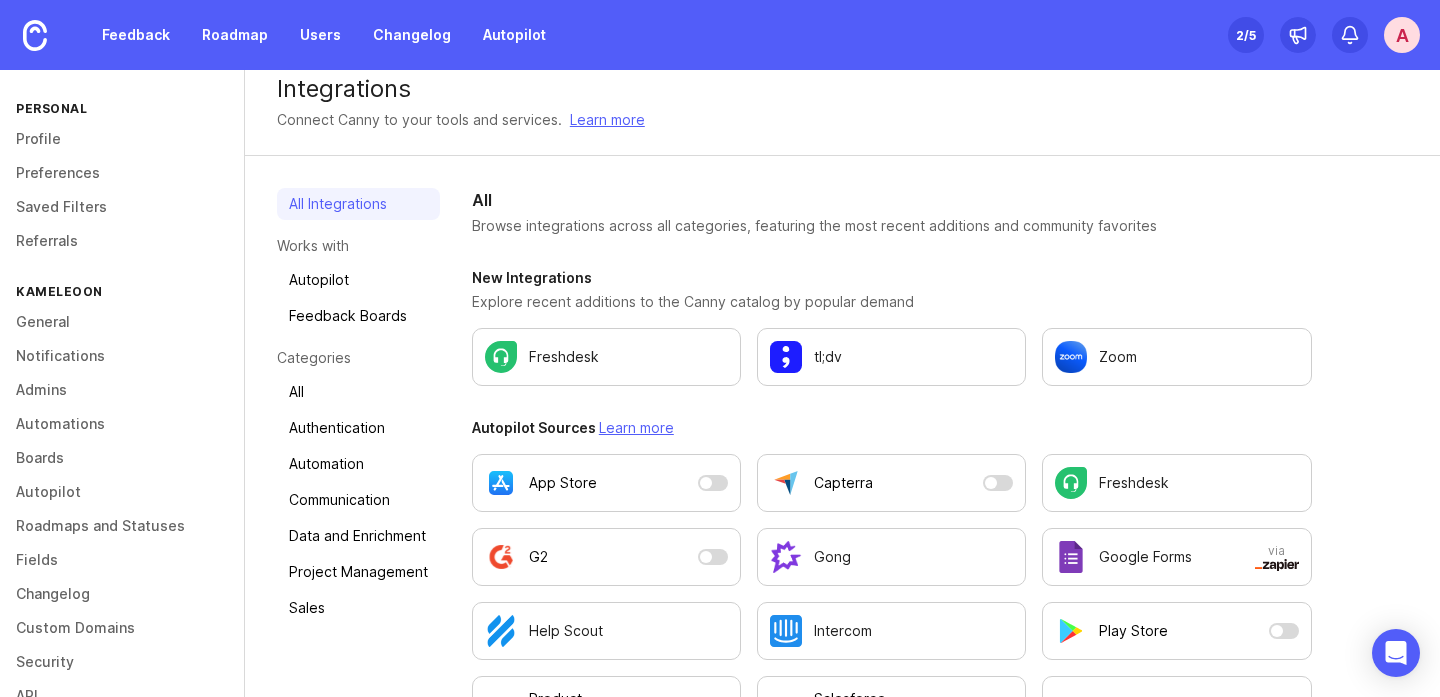 scroll, scrollTop: 0, scrollLeft: 0, axis: both 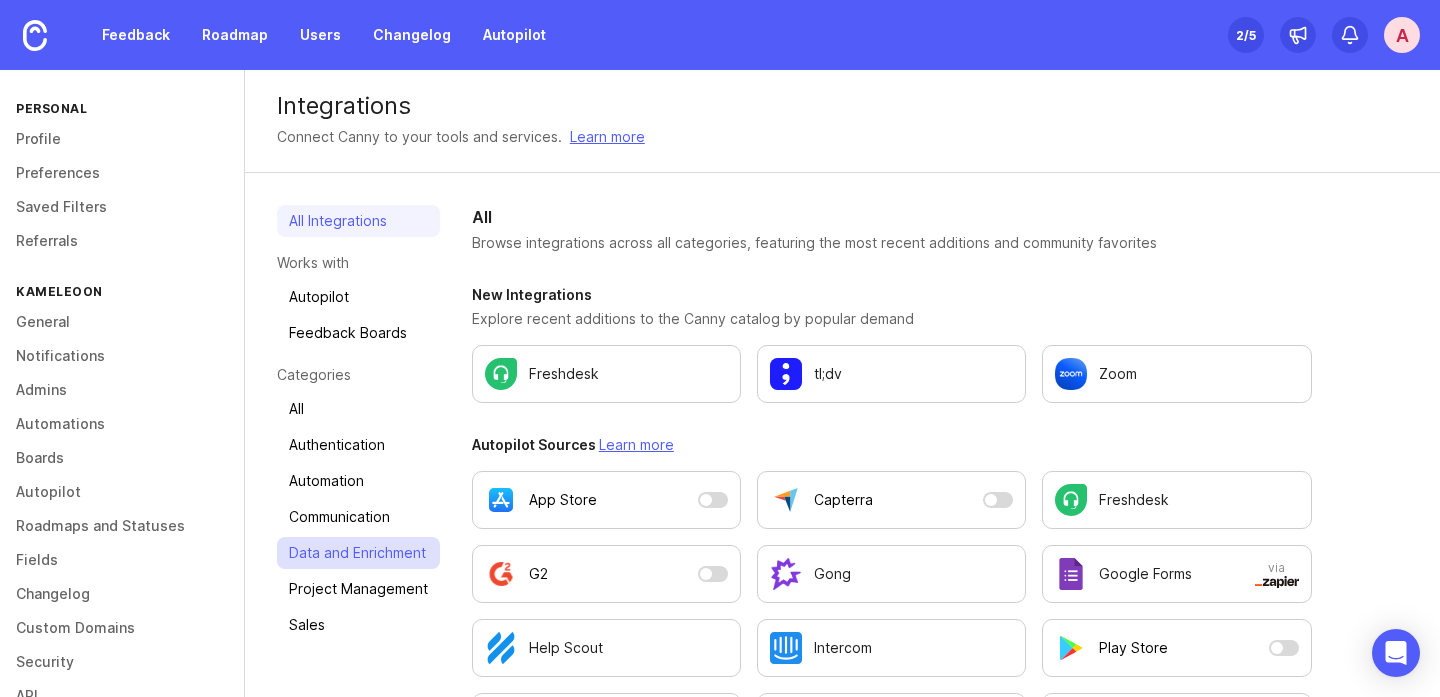 click on "Data and Enrichment" at bounding box center [358, 553] 